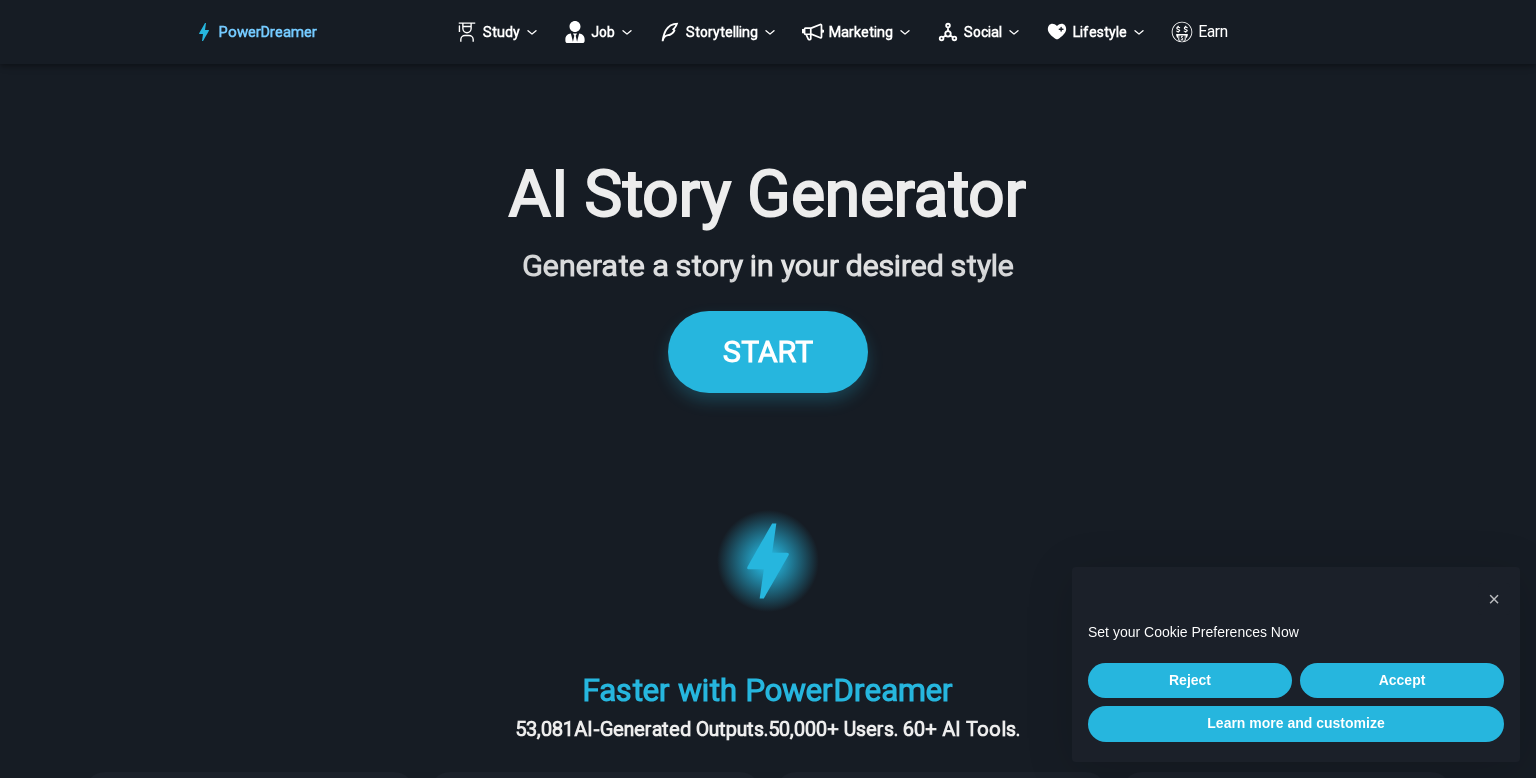 scroll, scrollTop: 0, scrollLeft: 0, axis: both 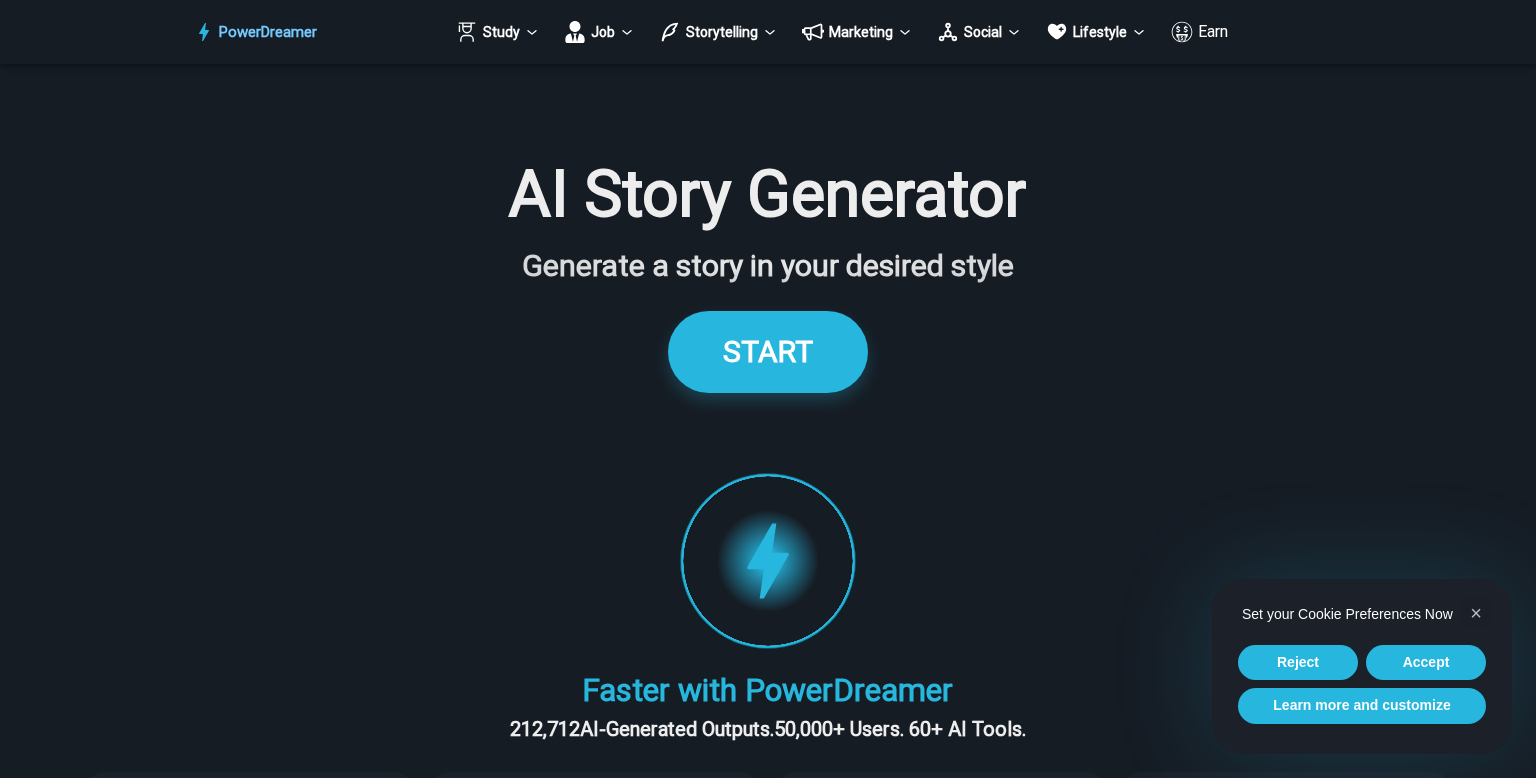 click on "START" at bounding box center [768, 351] 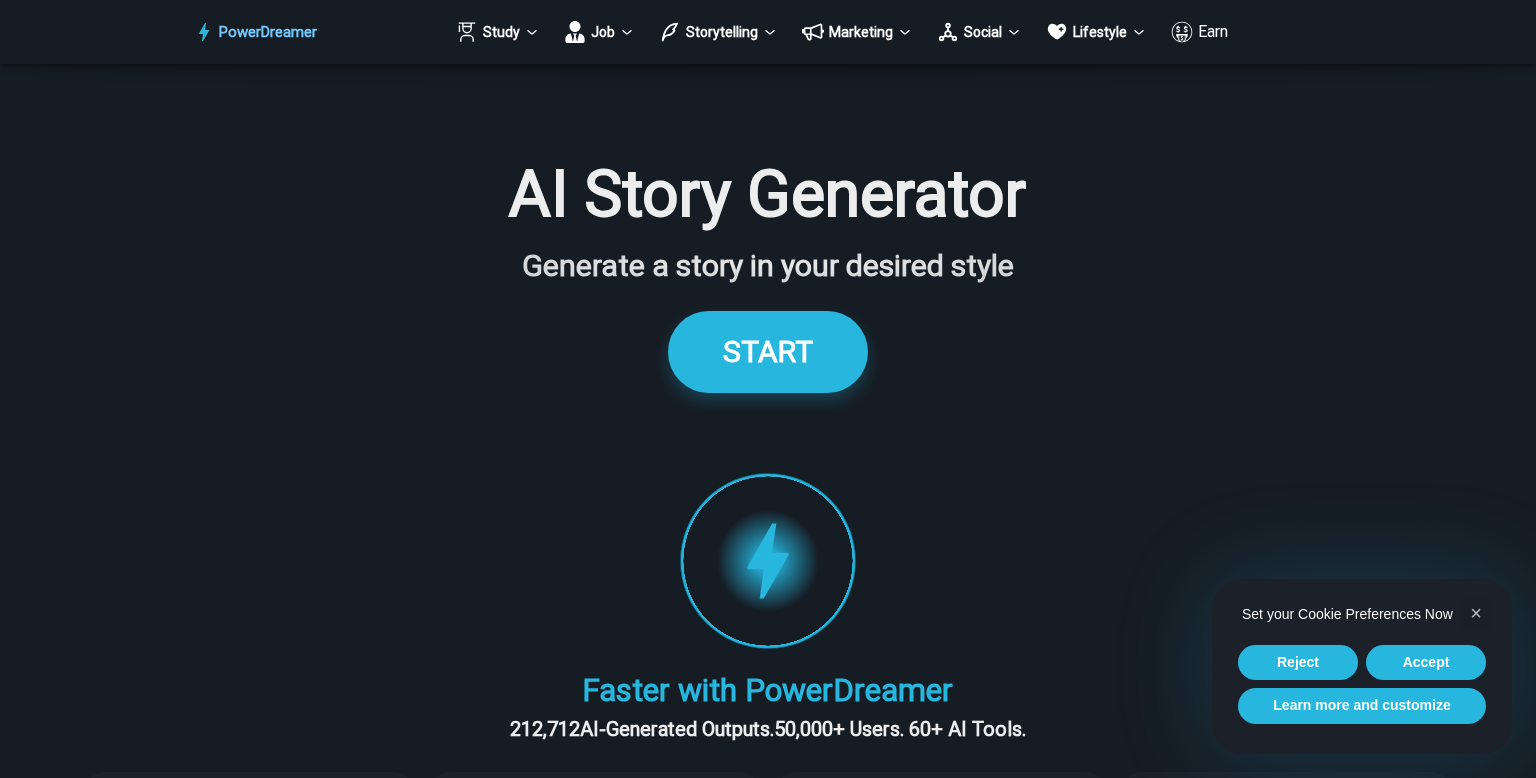 scroll, scrollTop: 1848, scrollLeft: 0, axis: vertical 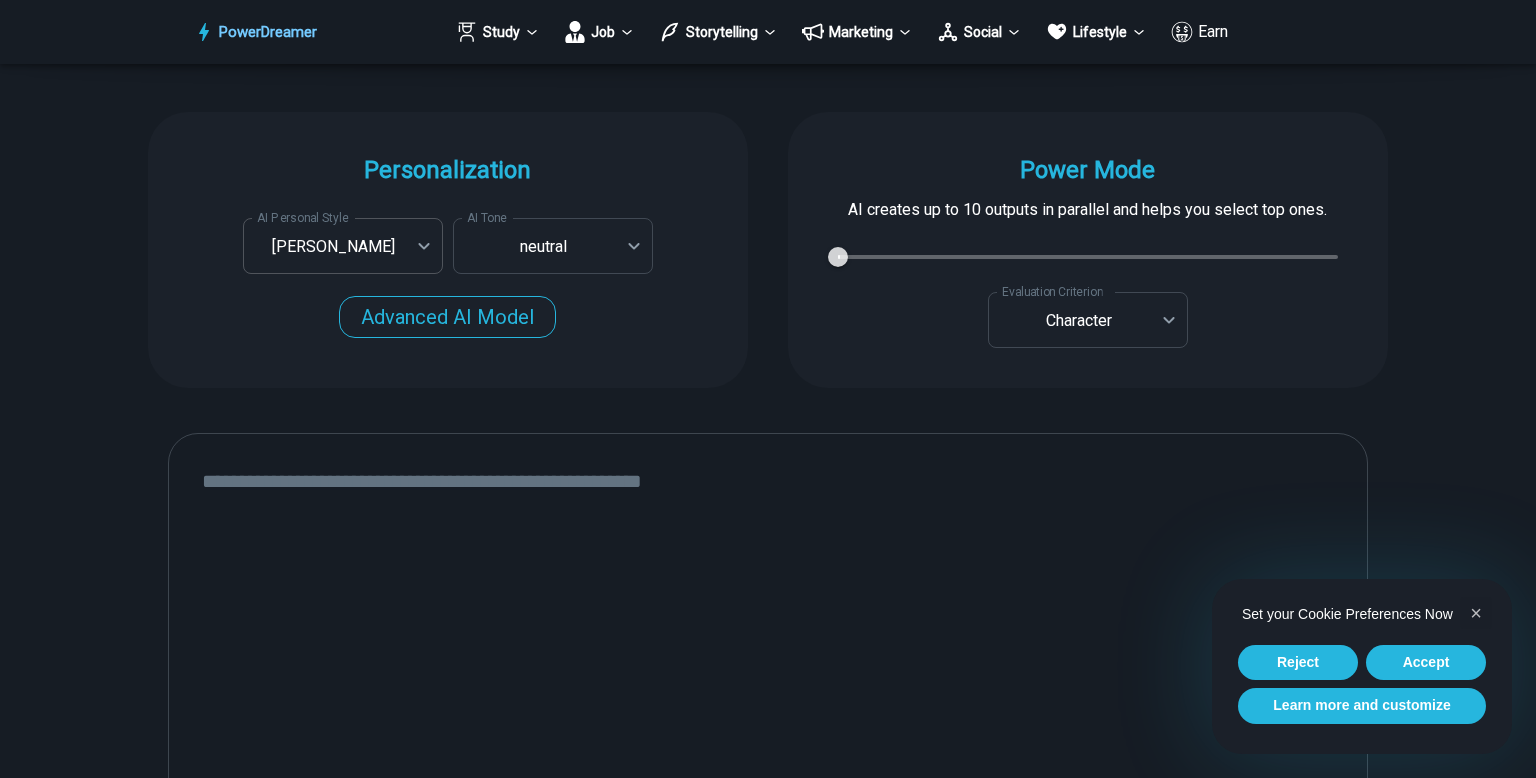 click on "PowerDreamer Study Job Storytelling Marketing Social Lifestyle Earn AI Story Generator Generate a story in your desired style START Faster with PowerDreamer 212,712  AI-Generated Outputs.  50,000+ Users. 60+ AI Tools. PowerDreamer saved me a ton of stress and even more time. Highly recommend. [PERSON_NAME] is a writer and producer with experience at Morning Rush, [US_STATE] PBS, Metro Weekly and The [US_STATE] Times I received a job offer [DATE] that your awesome website helped me get. Thank you! I will be singing your praises. [PERSON_NAME] signed up to PowerDreamer [DATE] and received his job offer [DATE] Absolutely love this program!! I'm usually hesitant to pay for anything without being able to try it for free first. However, I was desperate to get resume writing help and this program far exceeded my expectations! I have been telling anyone I know looking for a job to try it. [PERSON_NAME] [PERSON_NAME], Product Manager in E-Commerce [PERSON_NAME] [PERSON_NAME] Made the job hunting process so easy! Age" at bounding box center (768, 609) 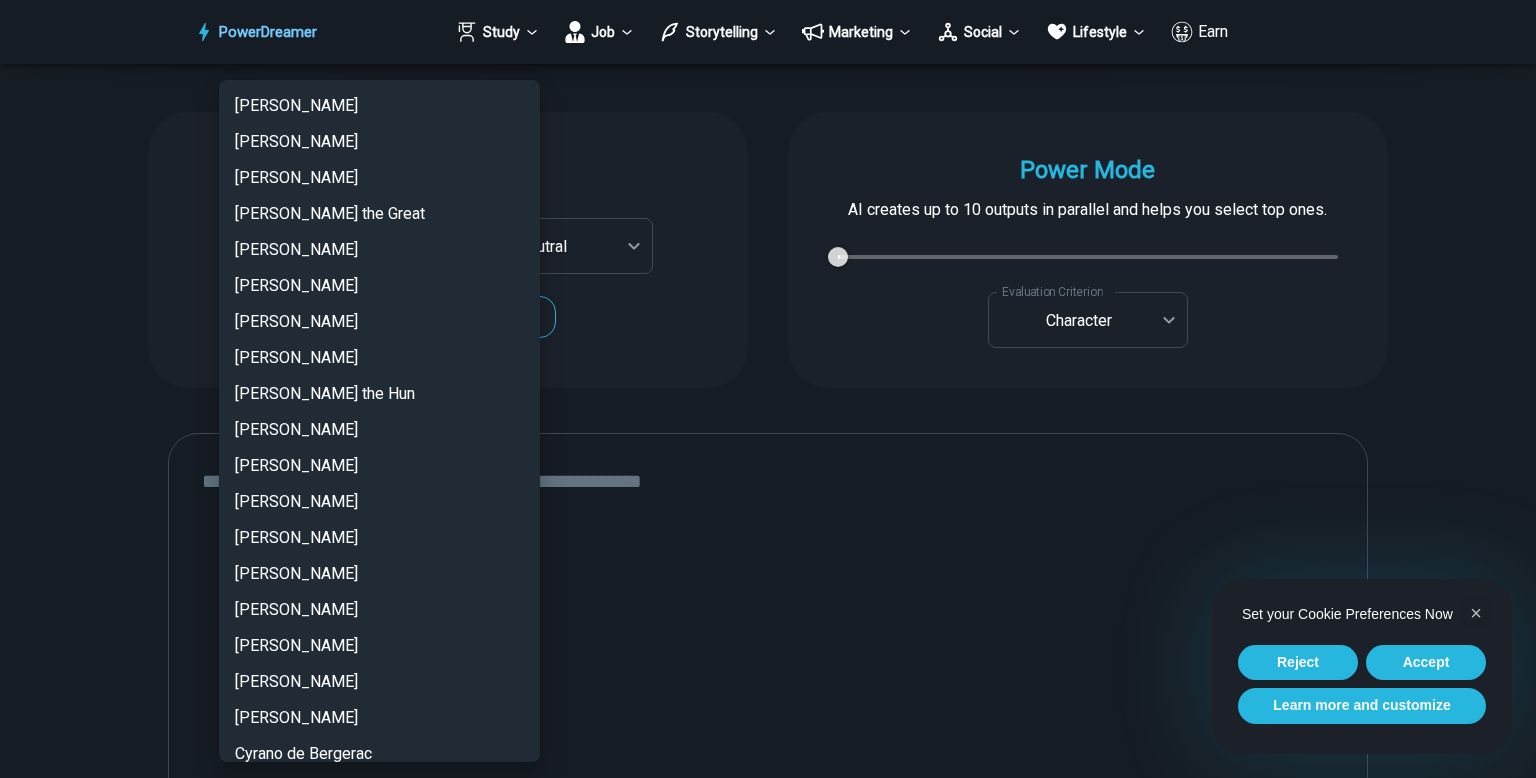 scroll, scrollTop: 1413, scrollLeft: 0, axis: vertical 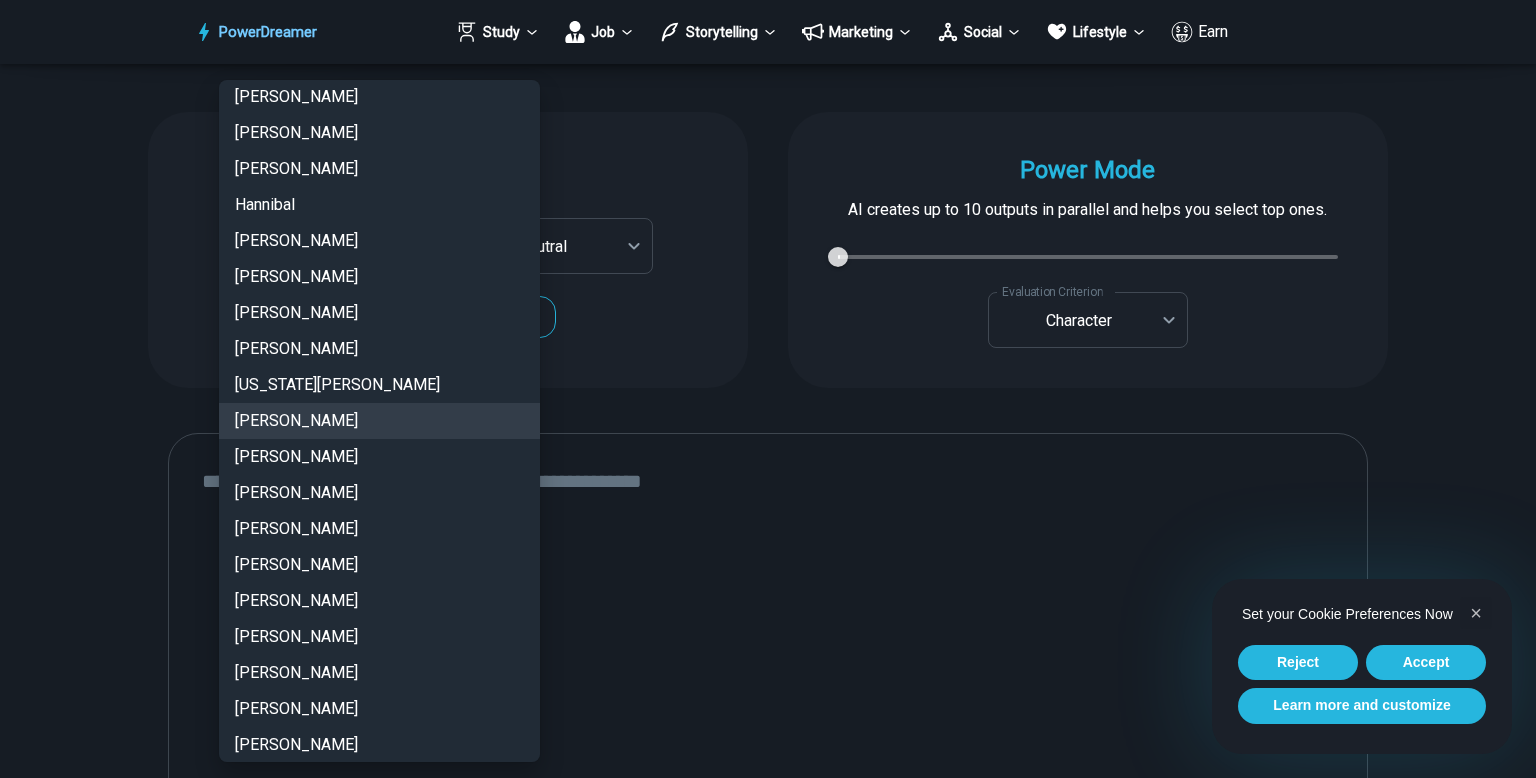 type 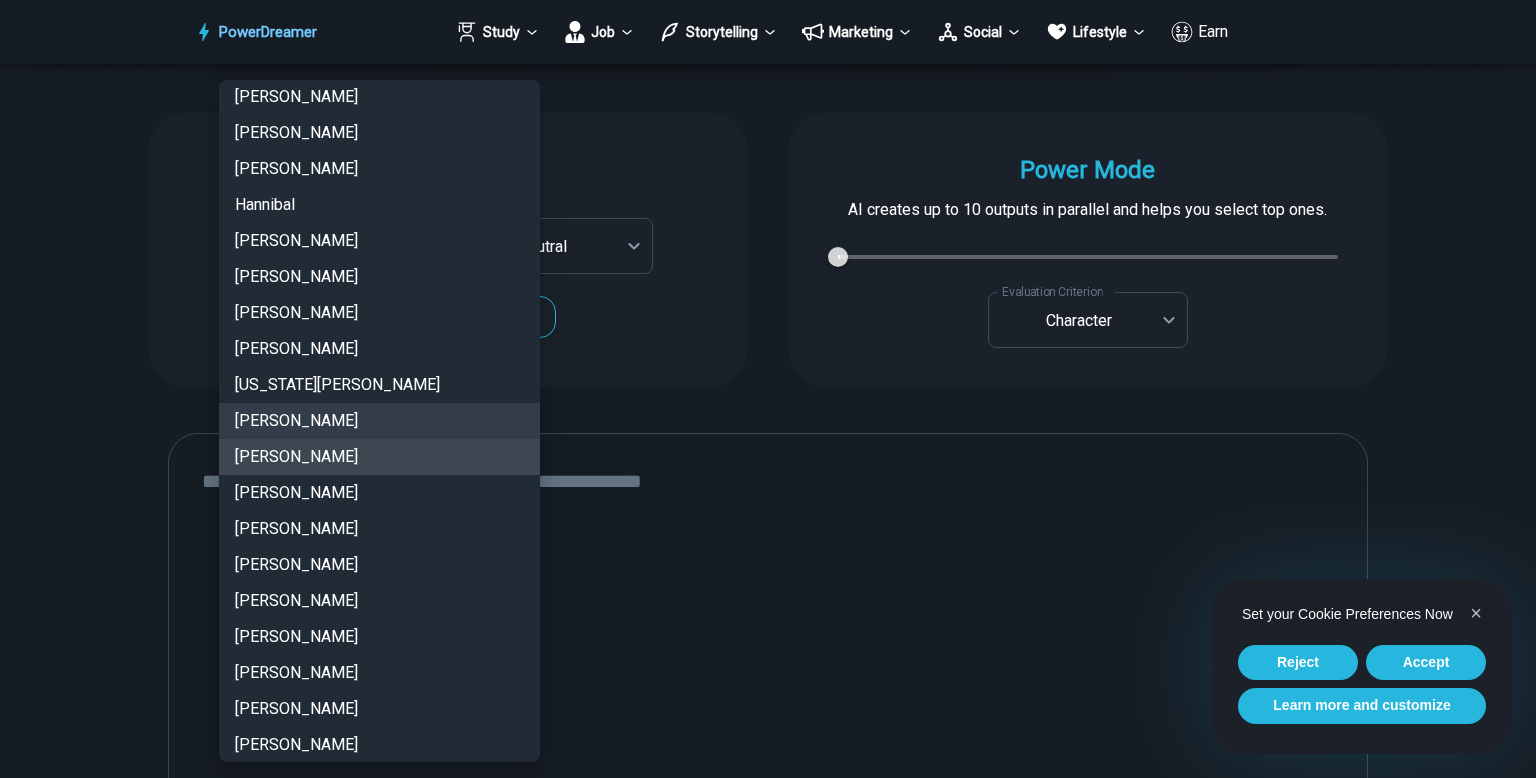 type 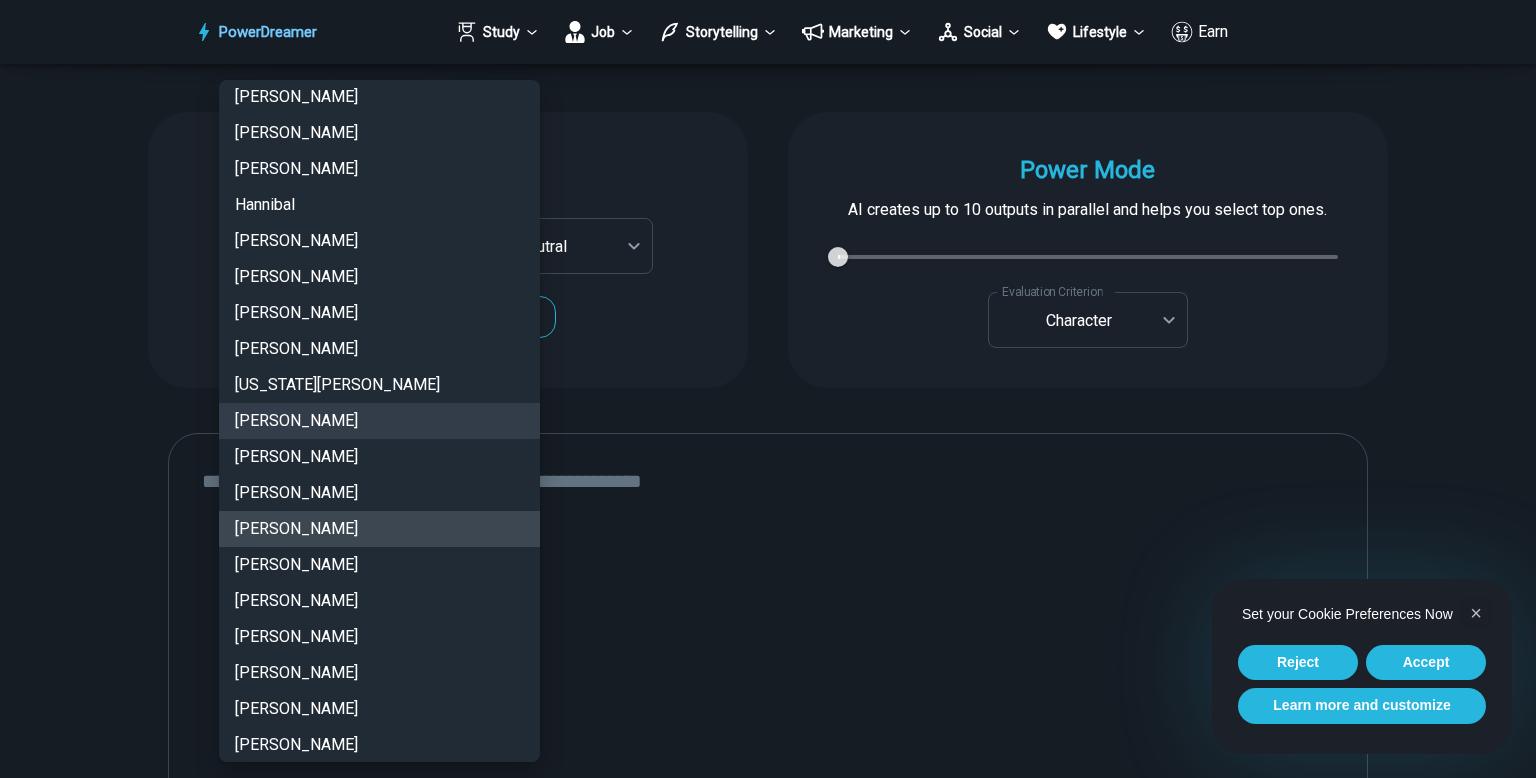 type 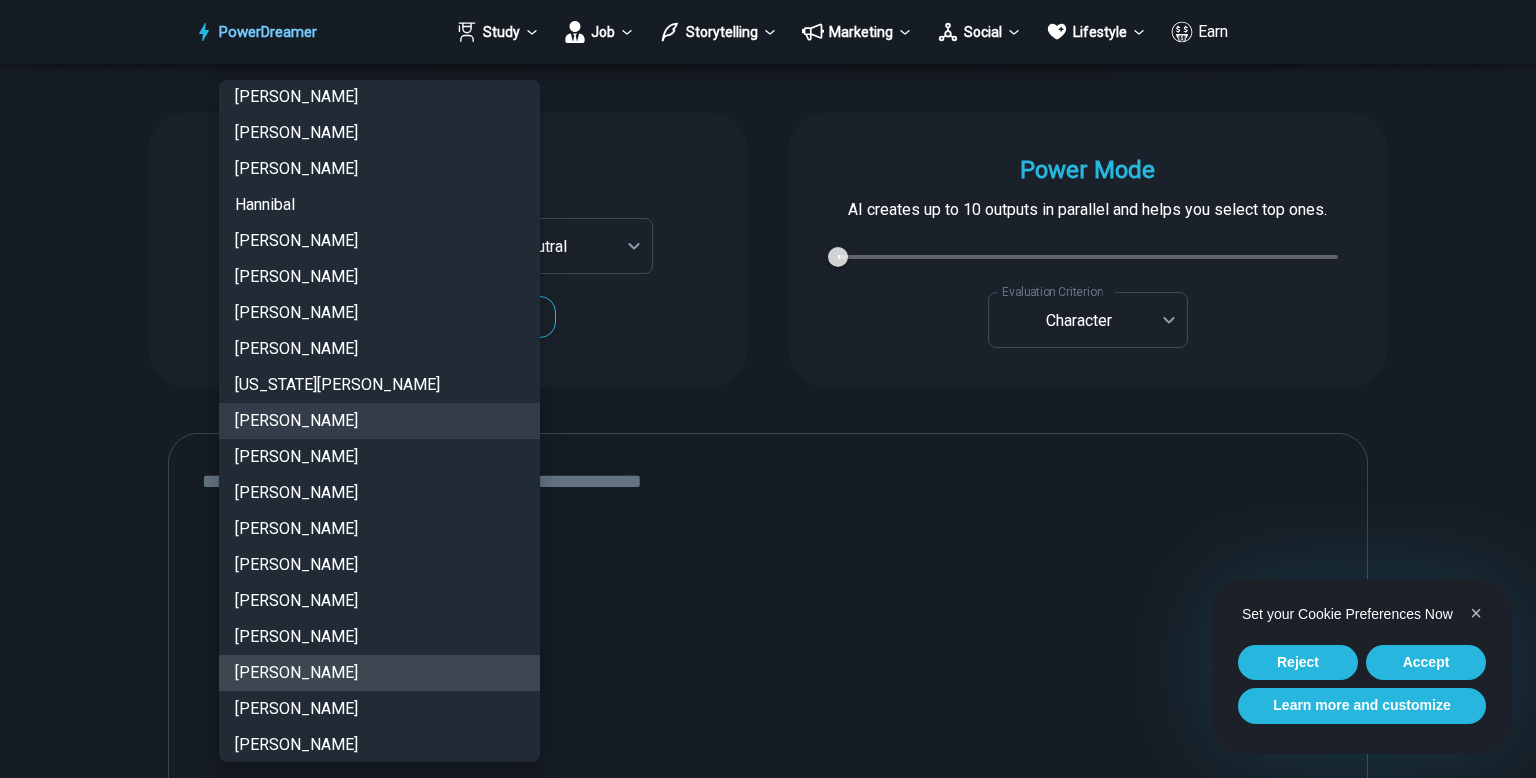 type 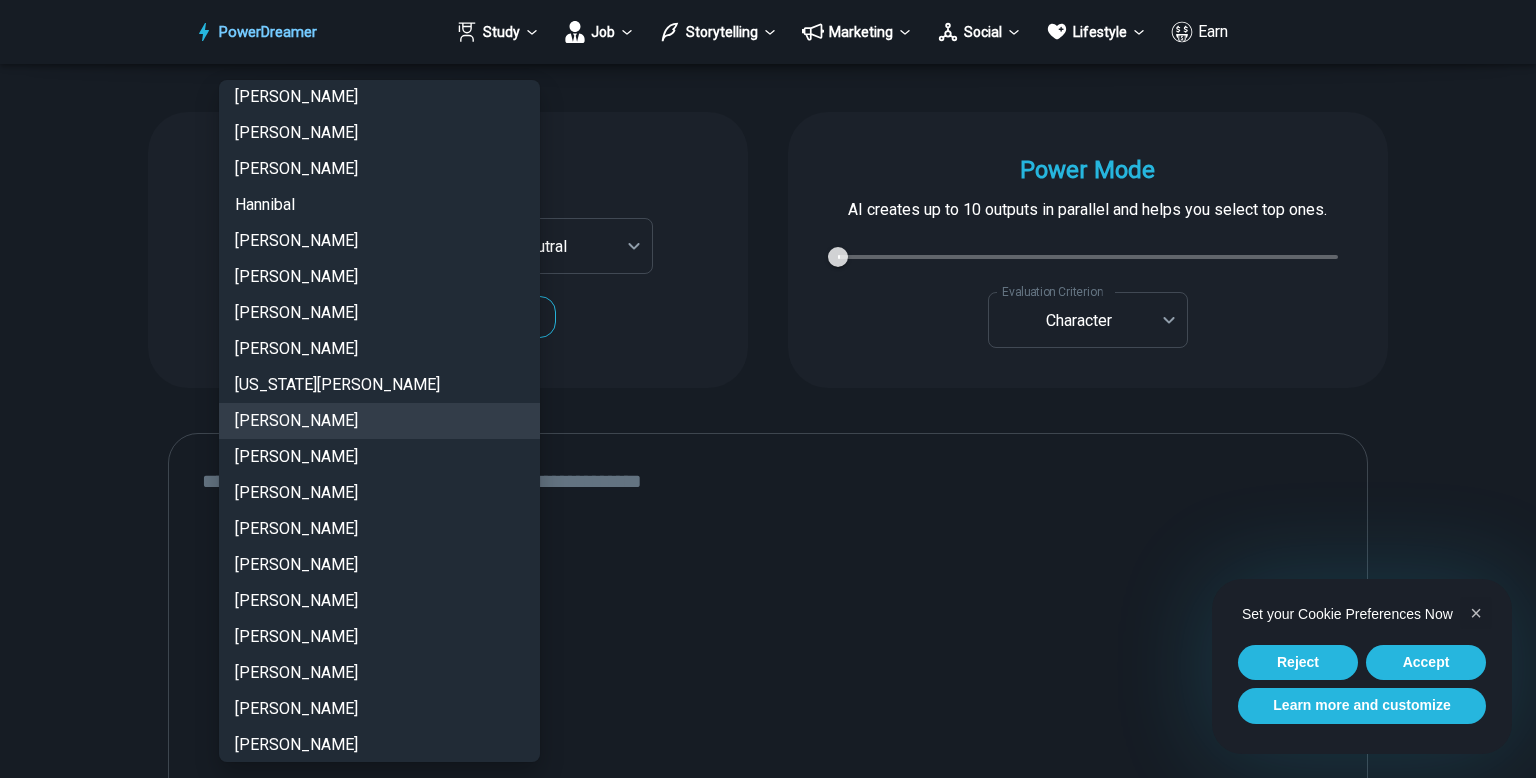 scroll, scrollTop: 1773, scrollLeft: 0, axis: vertical 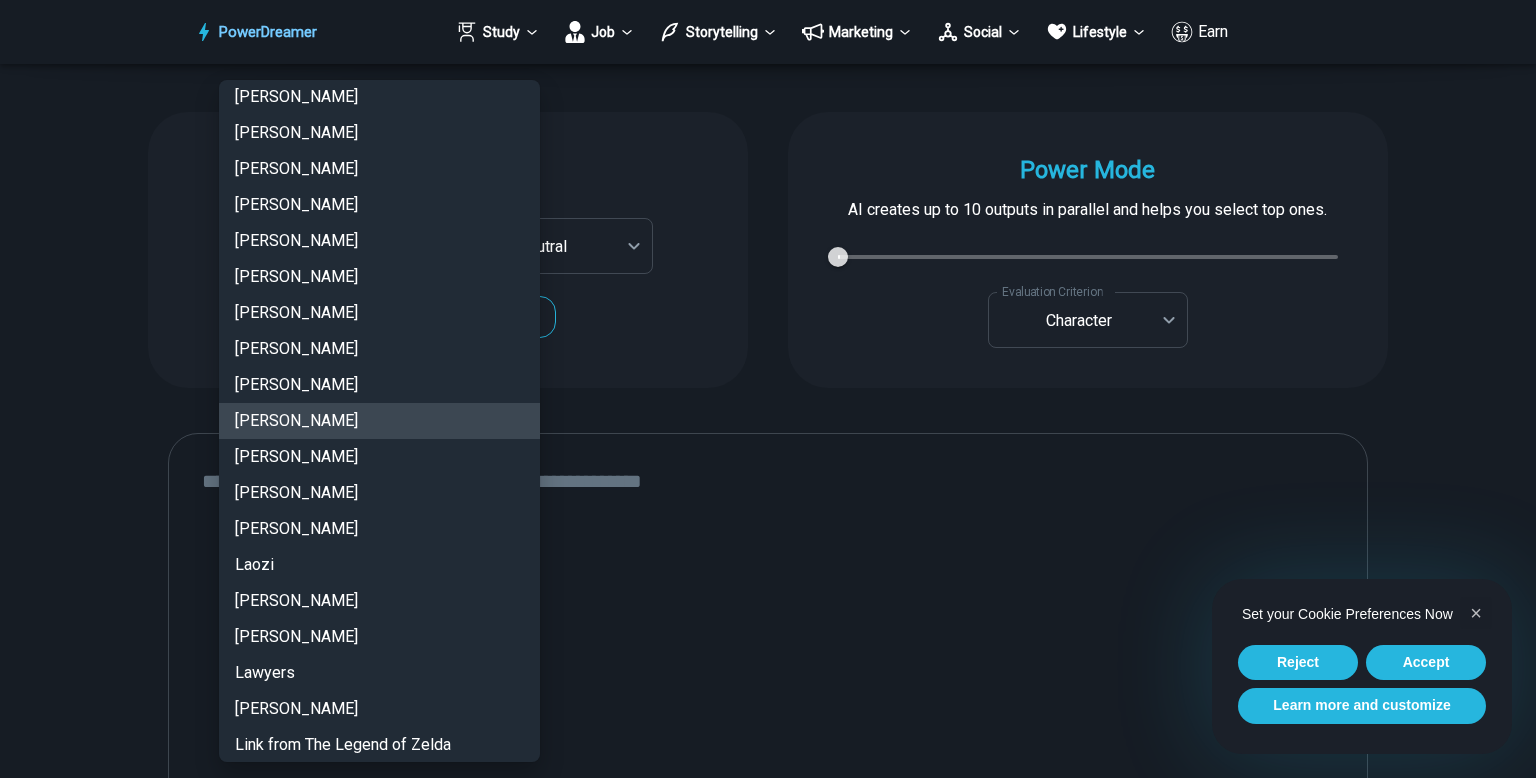 type 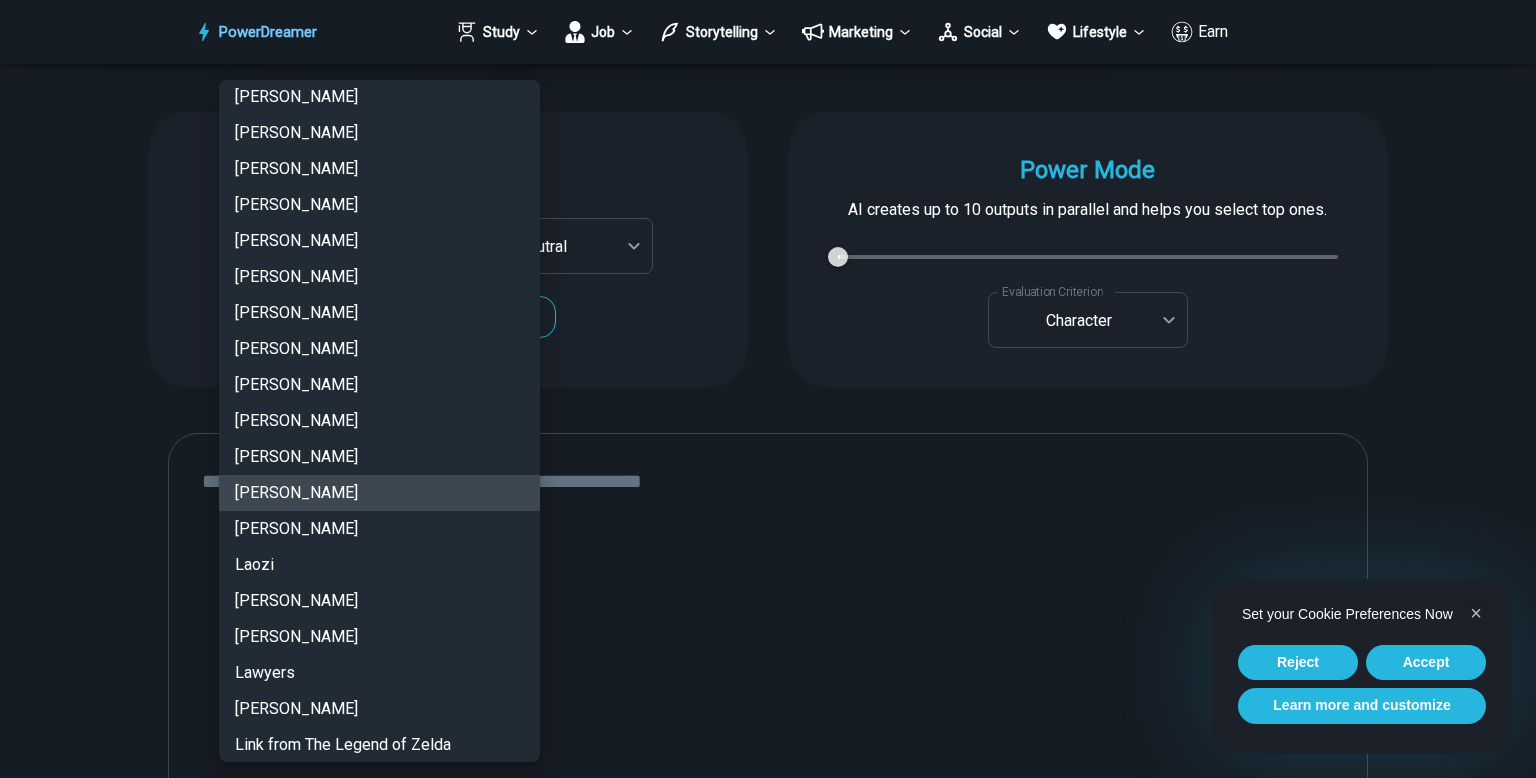 type 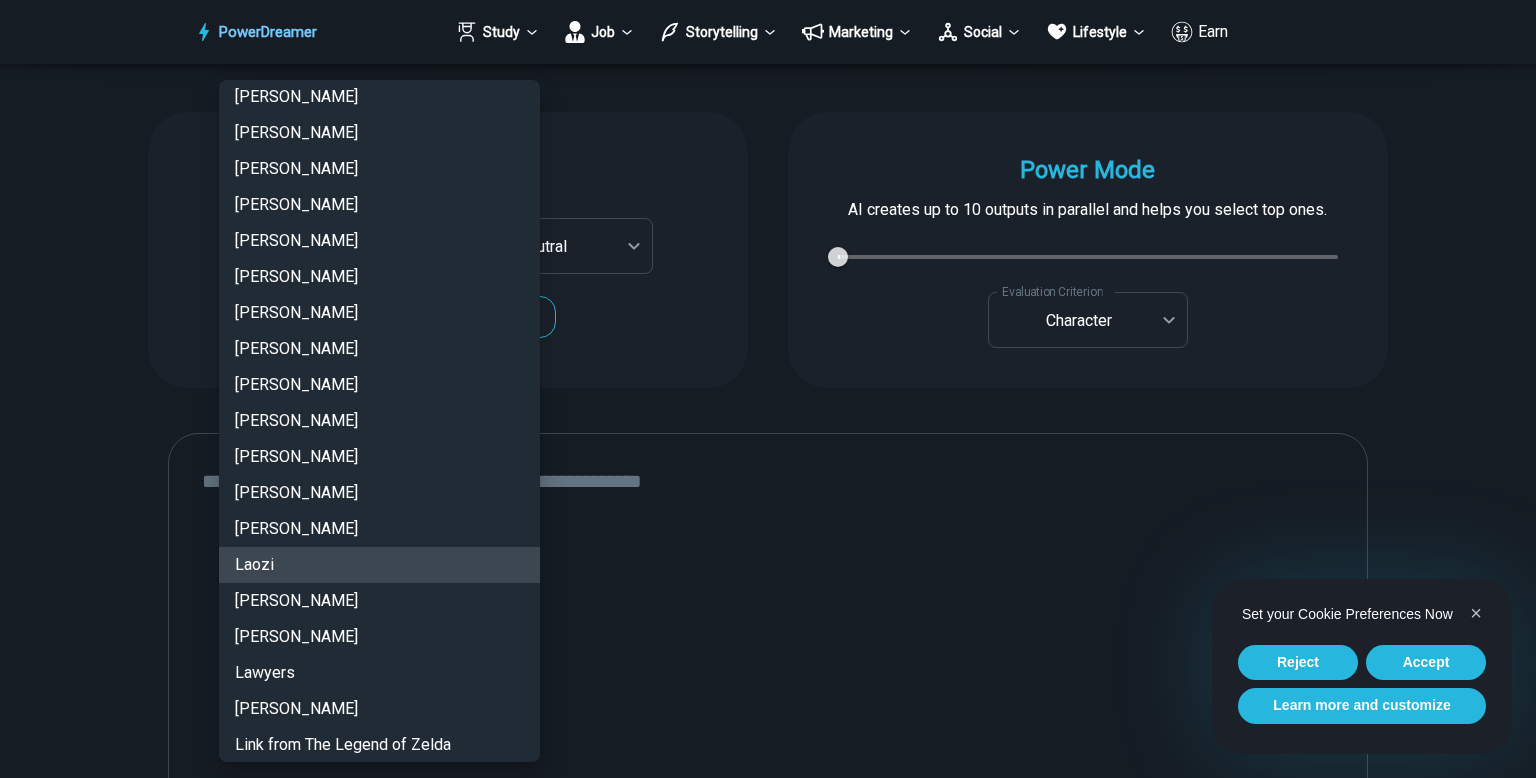 type 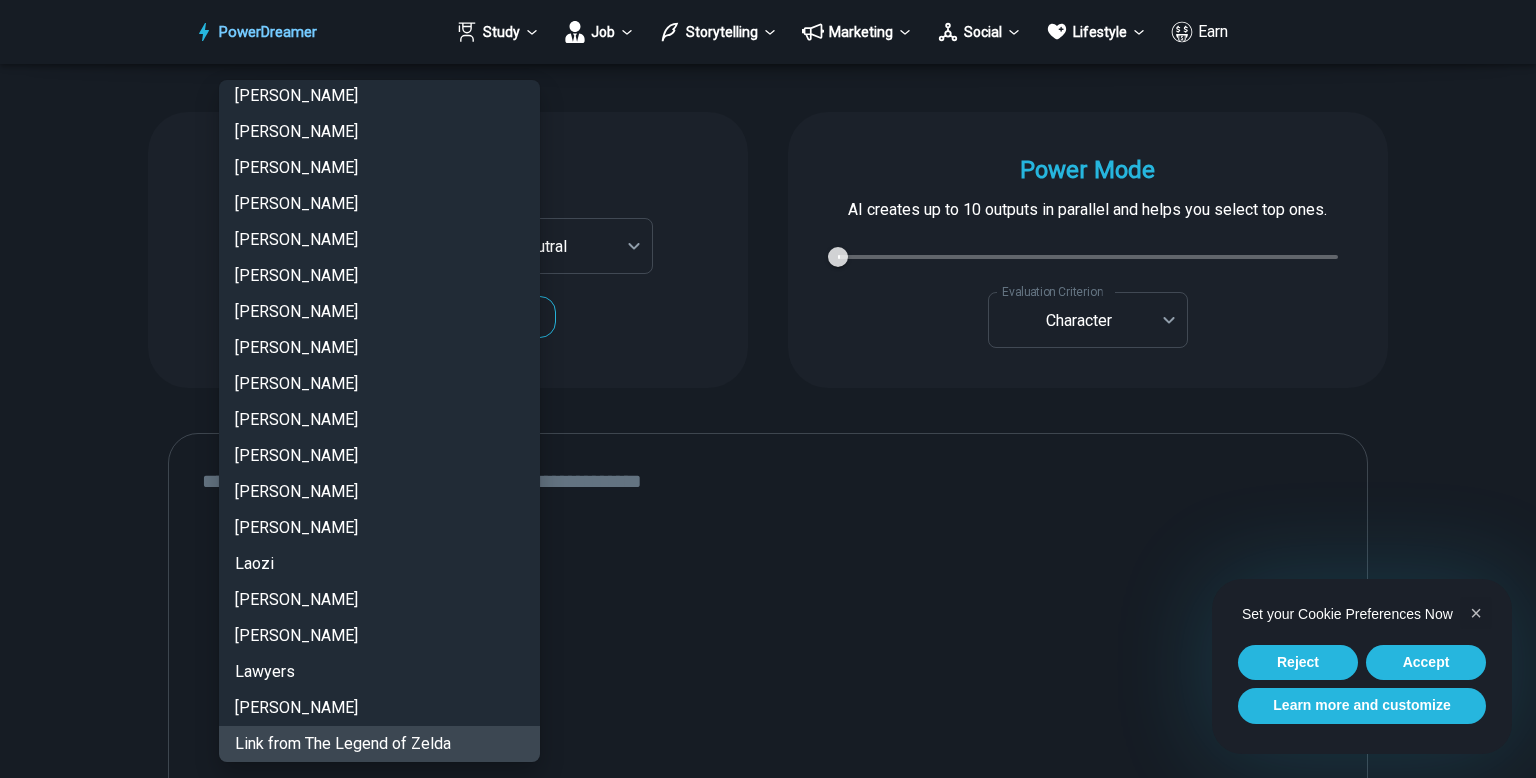 type 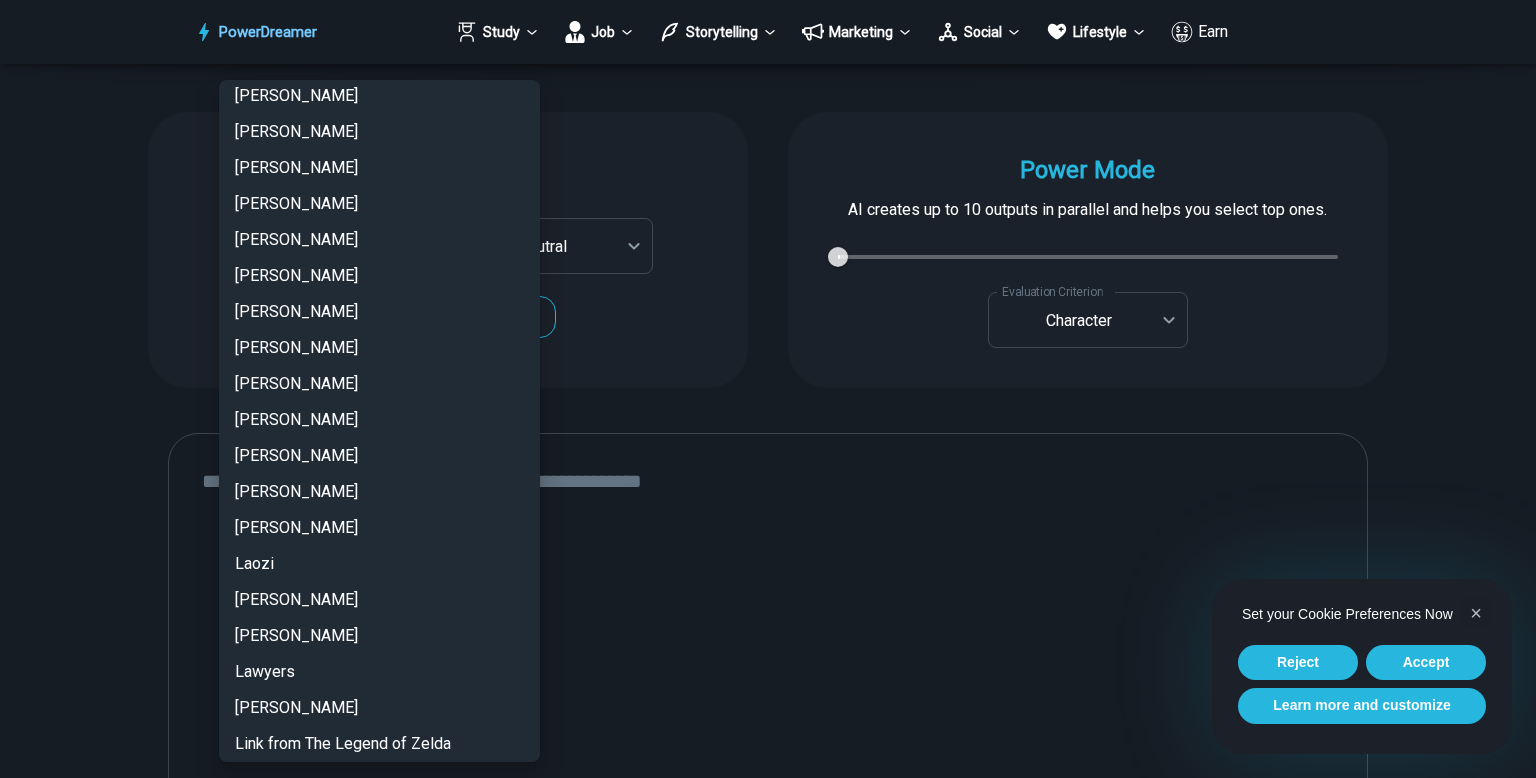 scroll, scrollTop: 2133, scrollLeft: 0, axis: vertical 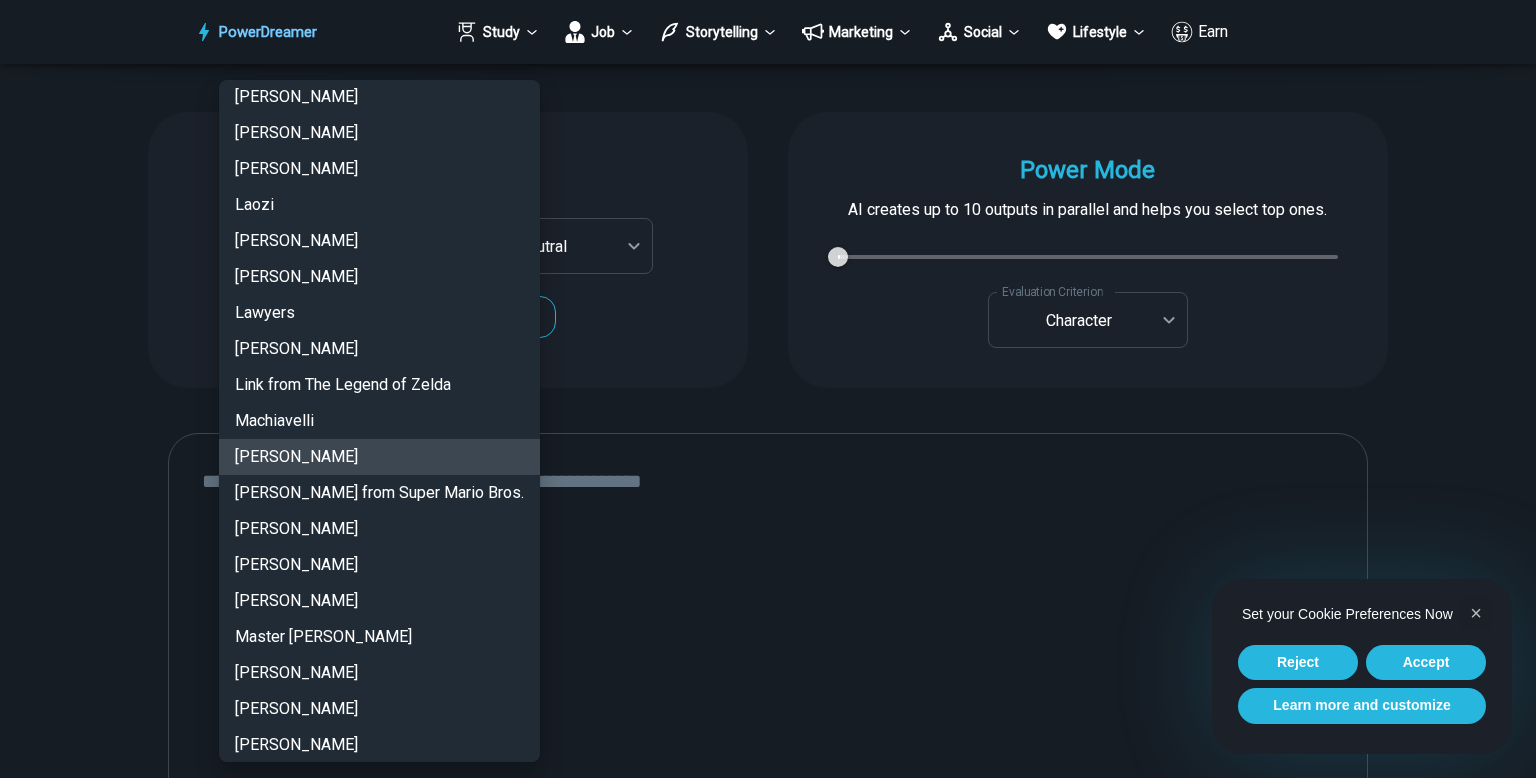 type 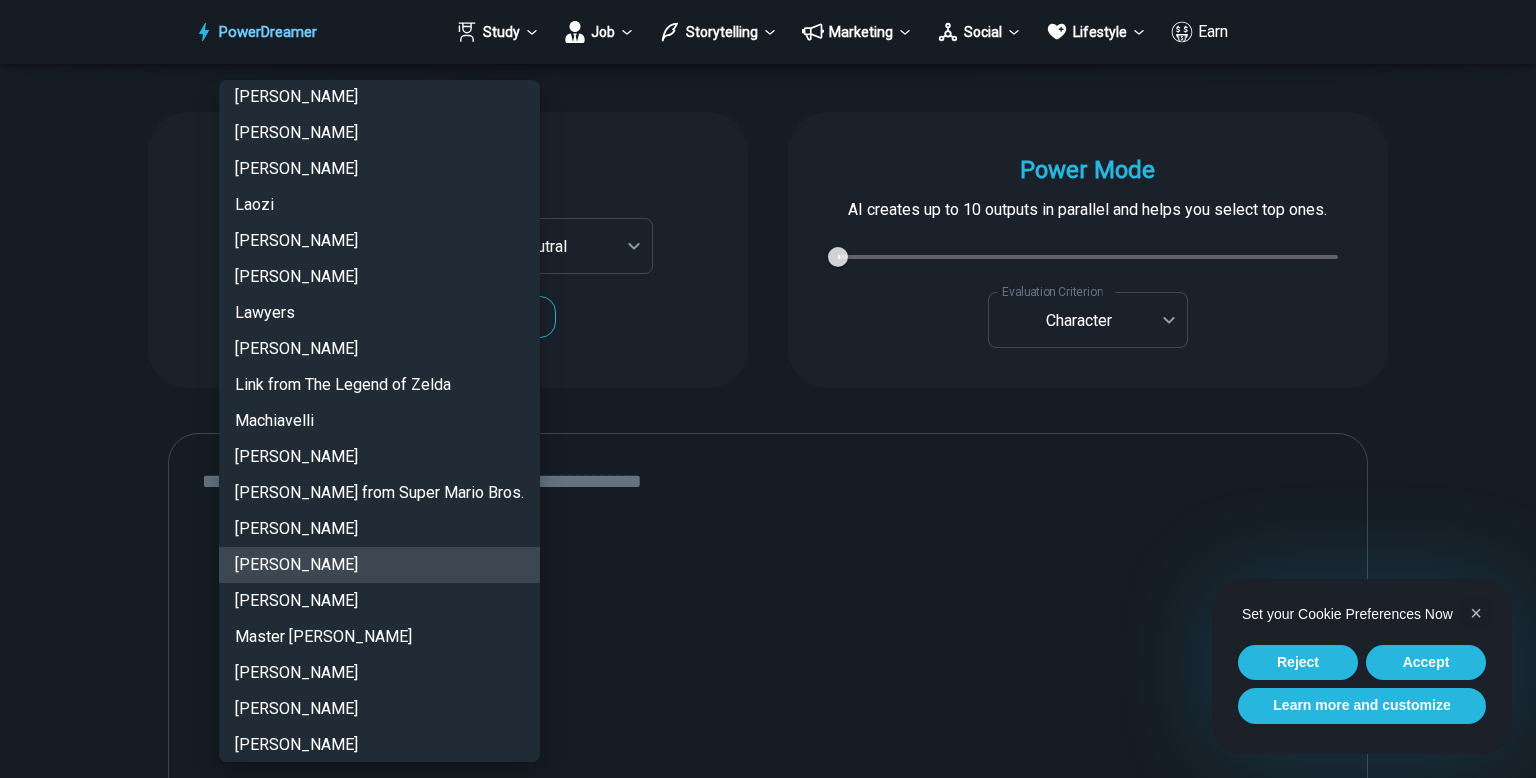 type 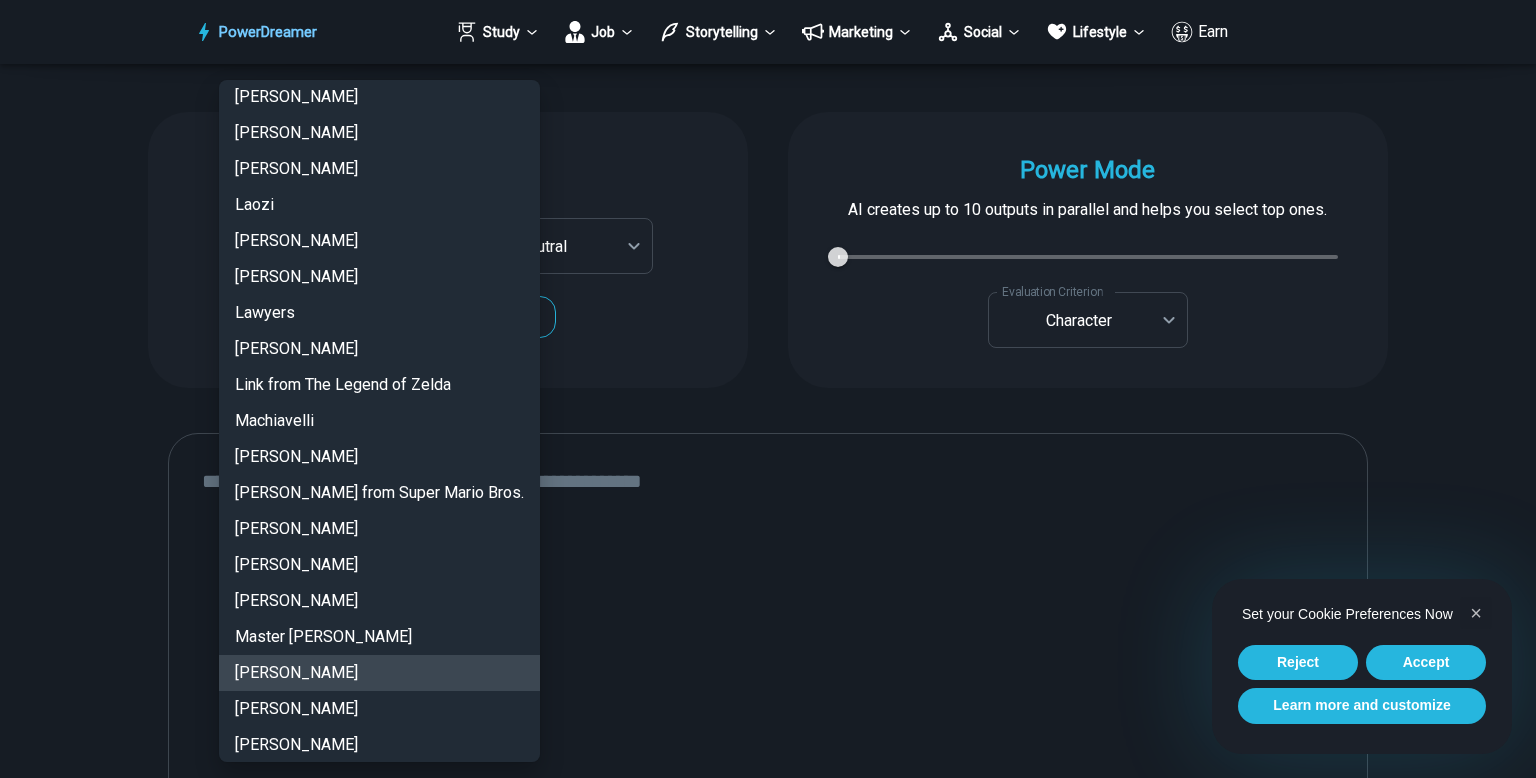 type 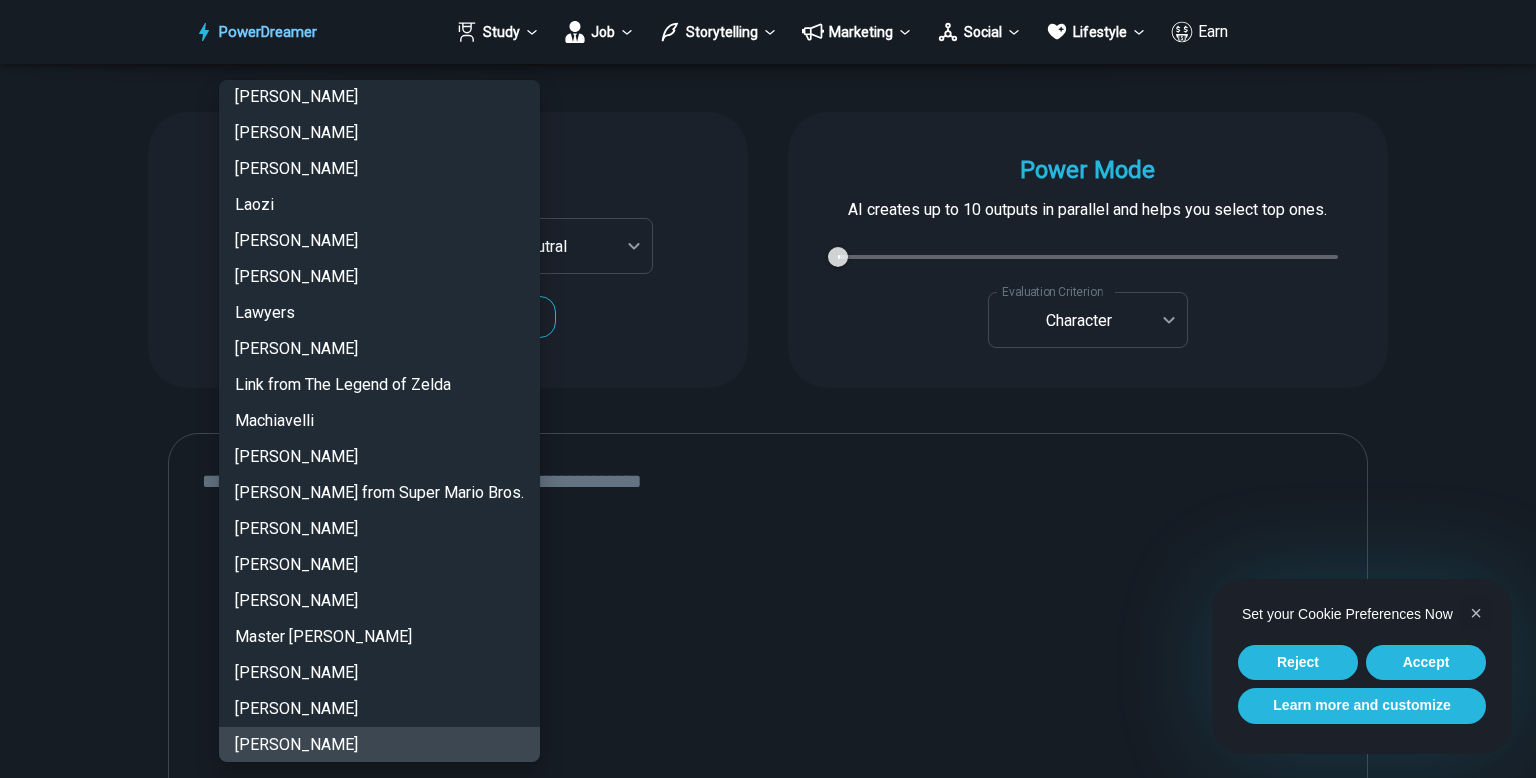 type 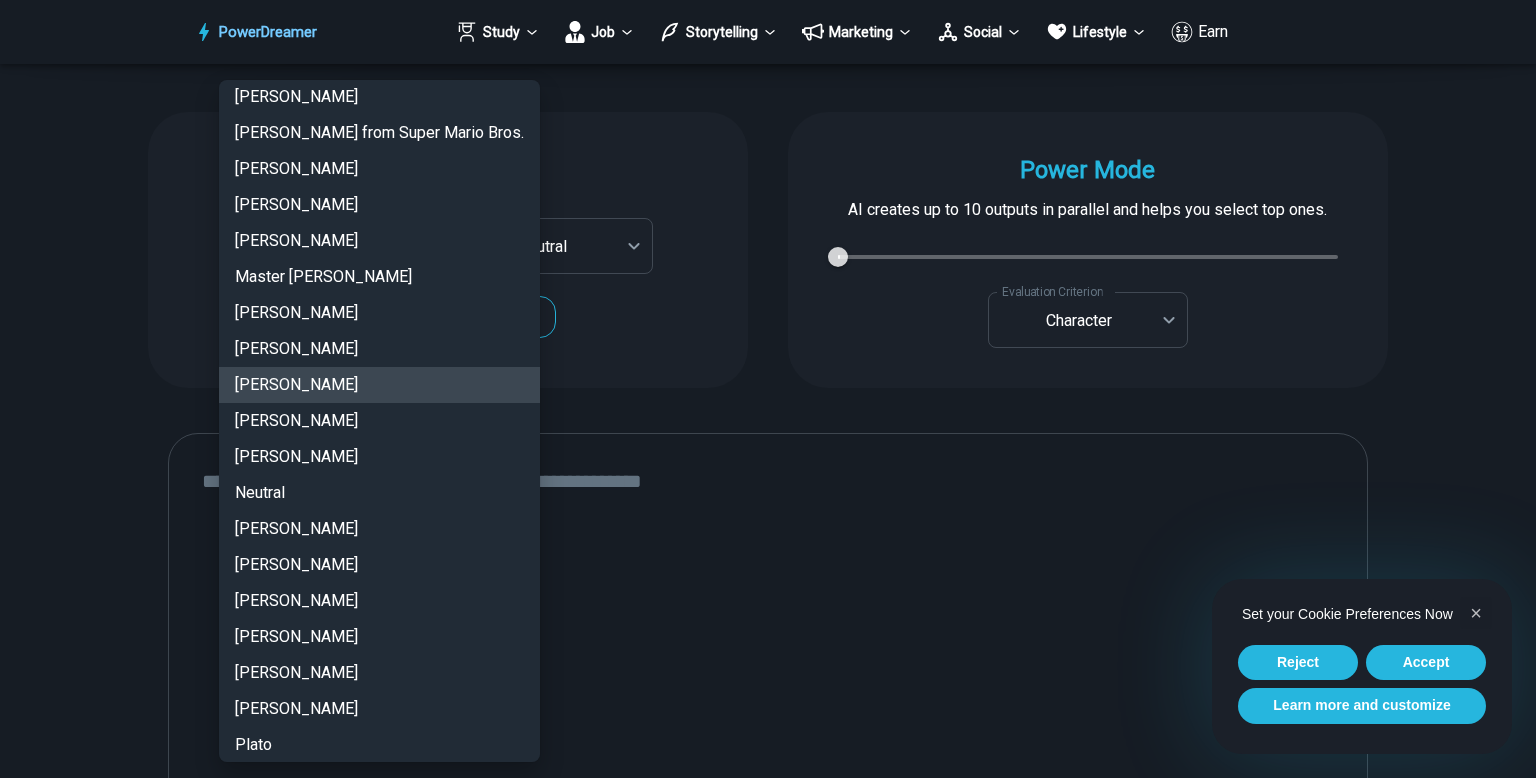 type 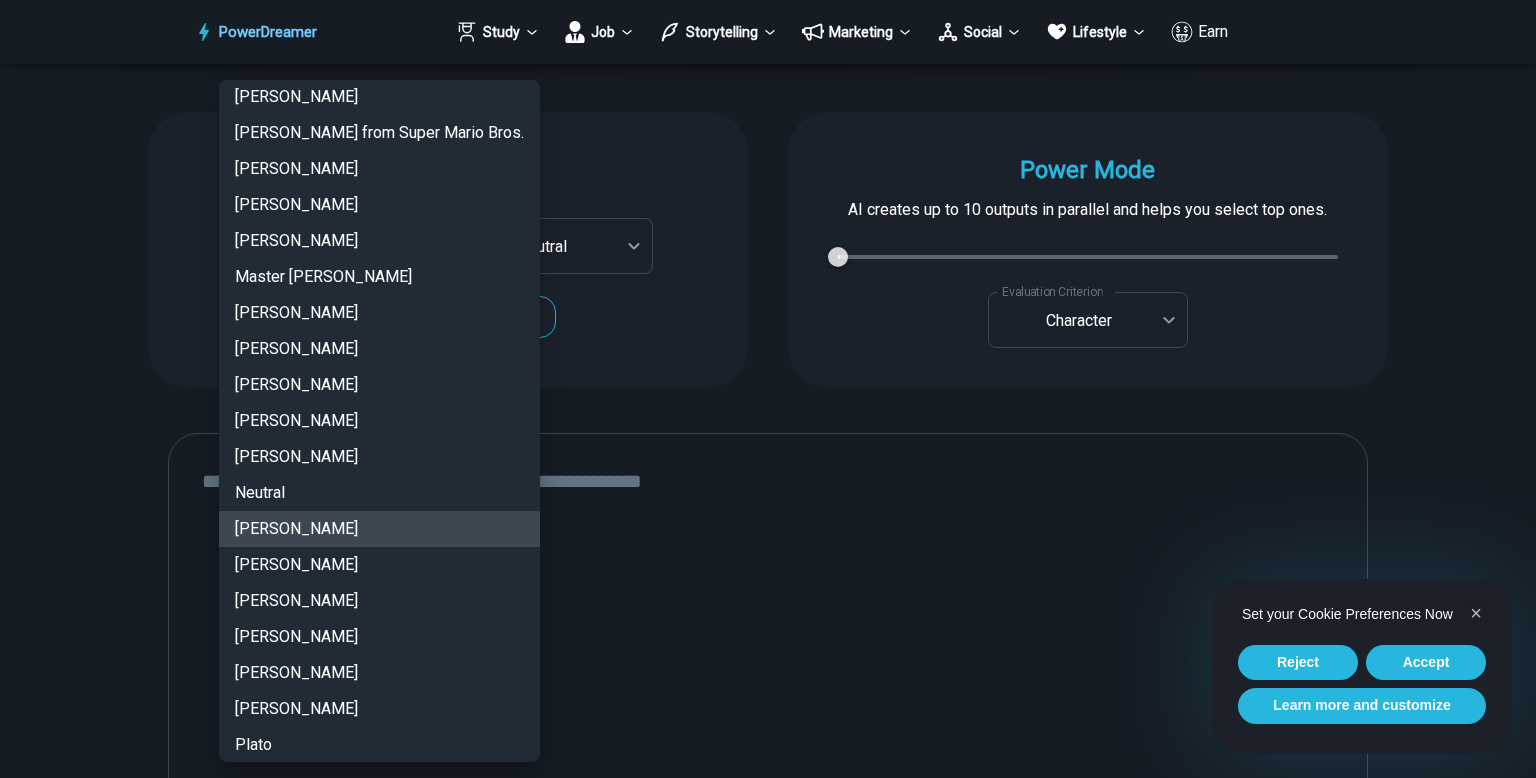 type 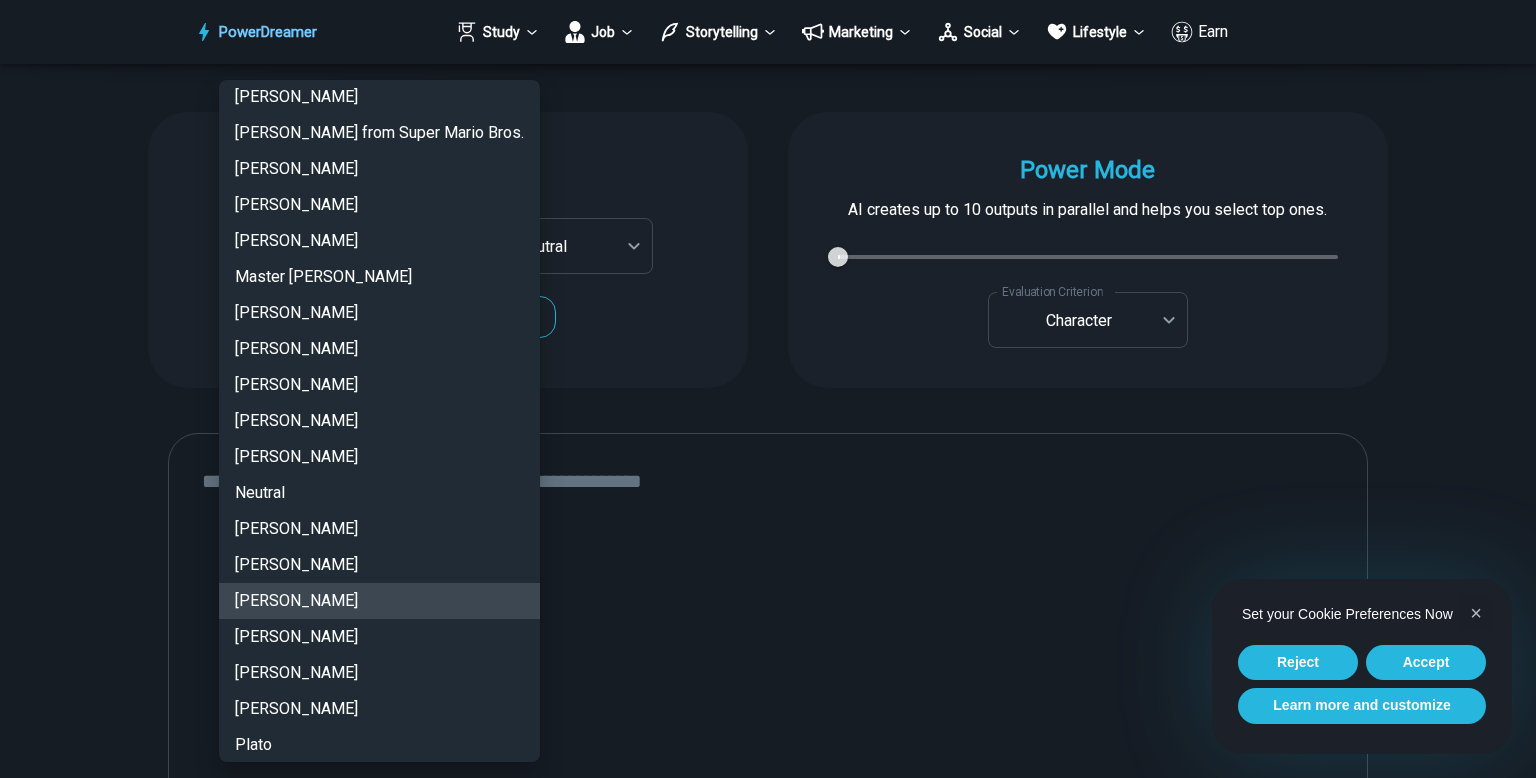 type 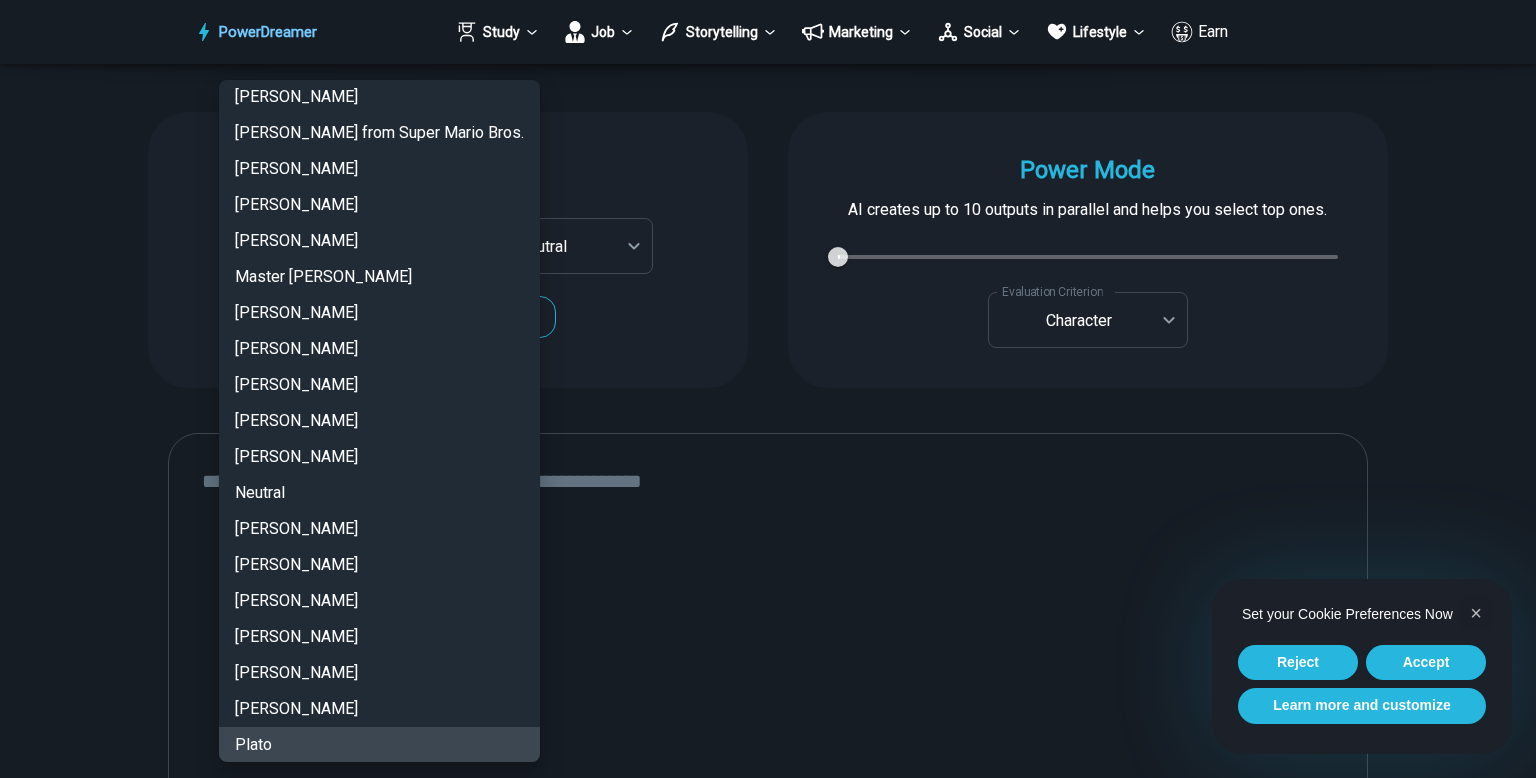 scroll, scrollTop: 2853, scrollLeft: 0, axis: vertical 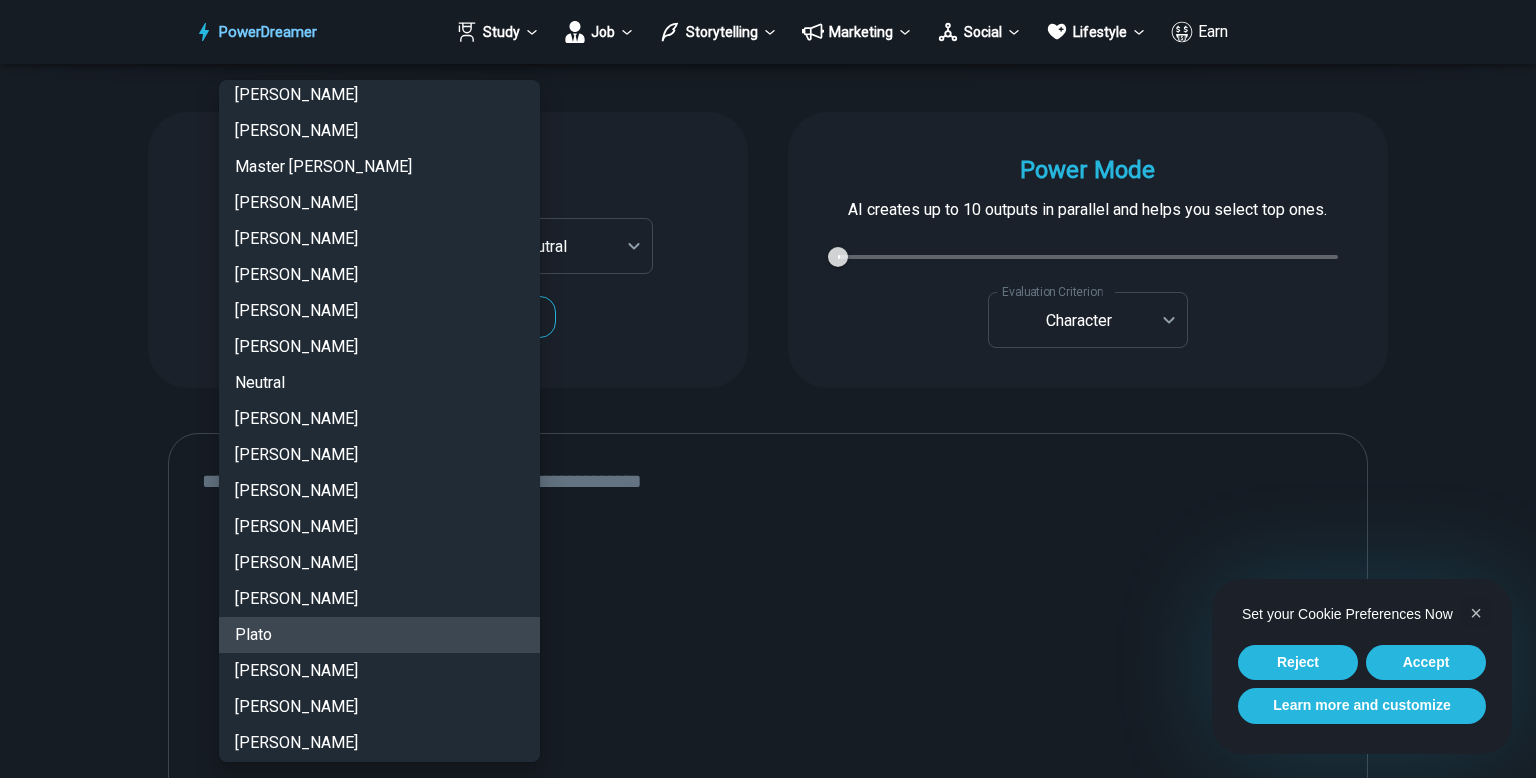 type 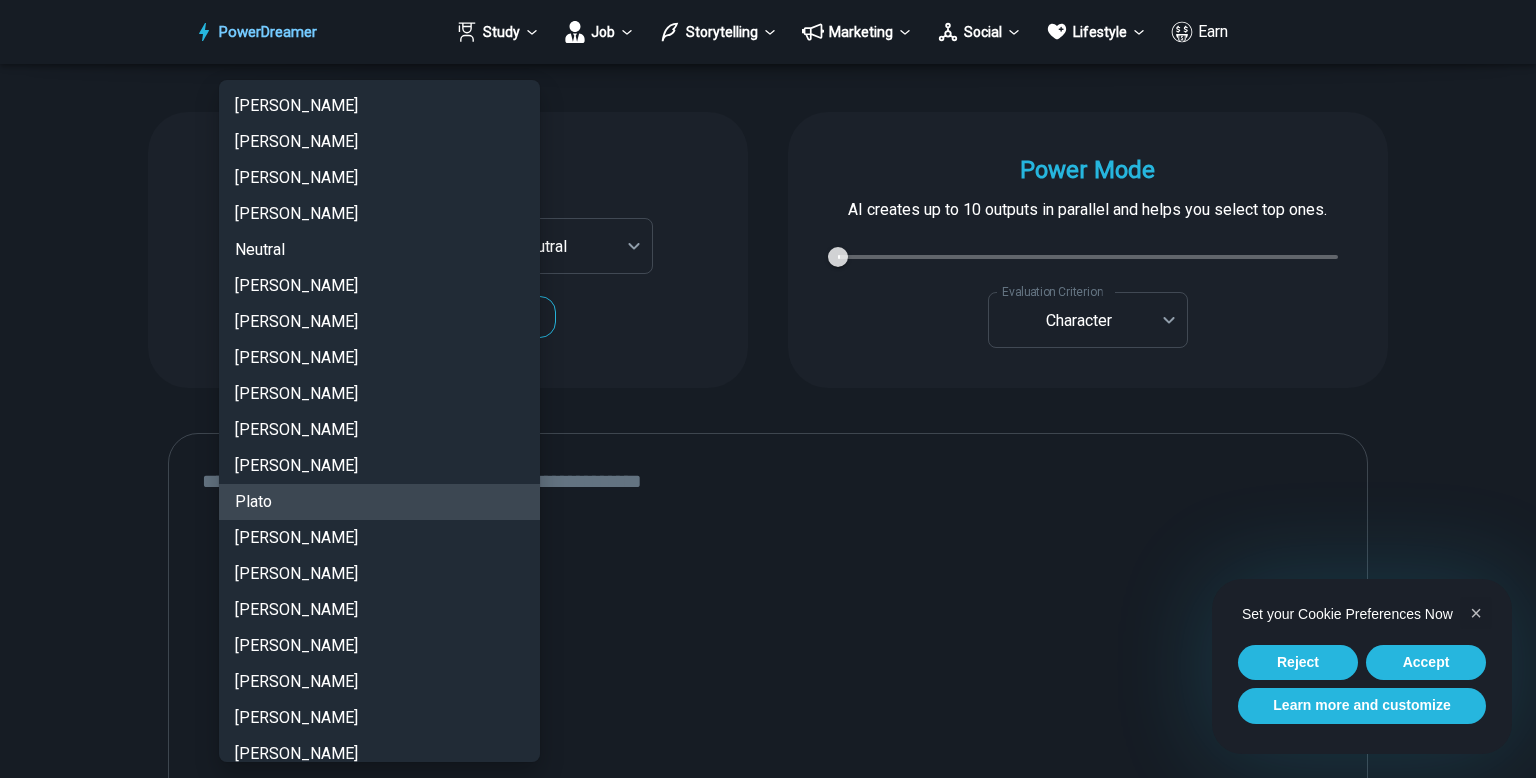 type 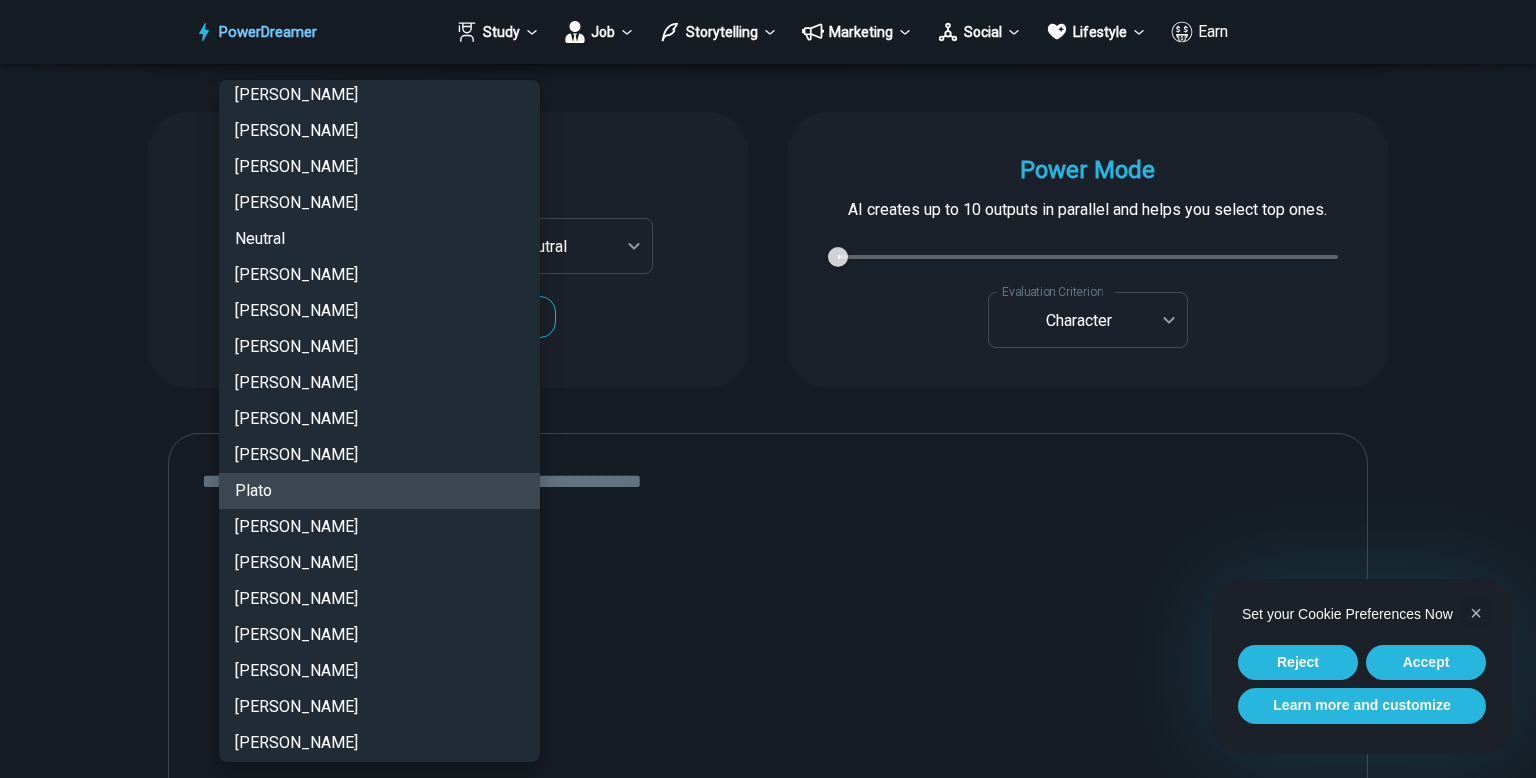 type 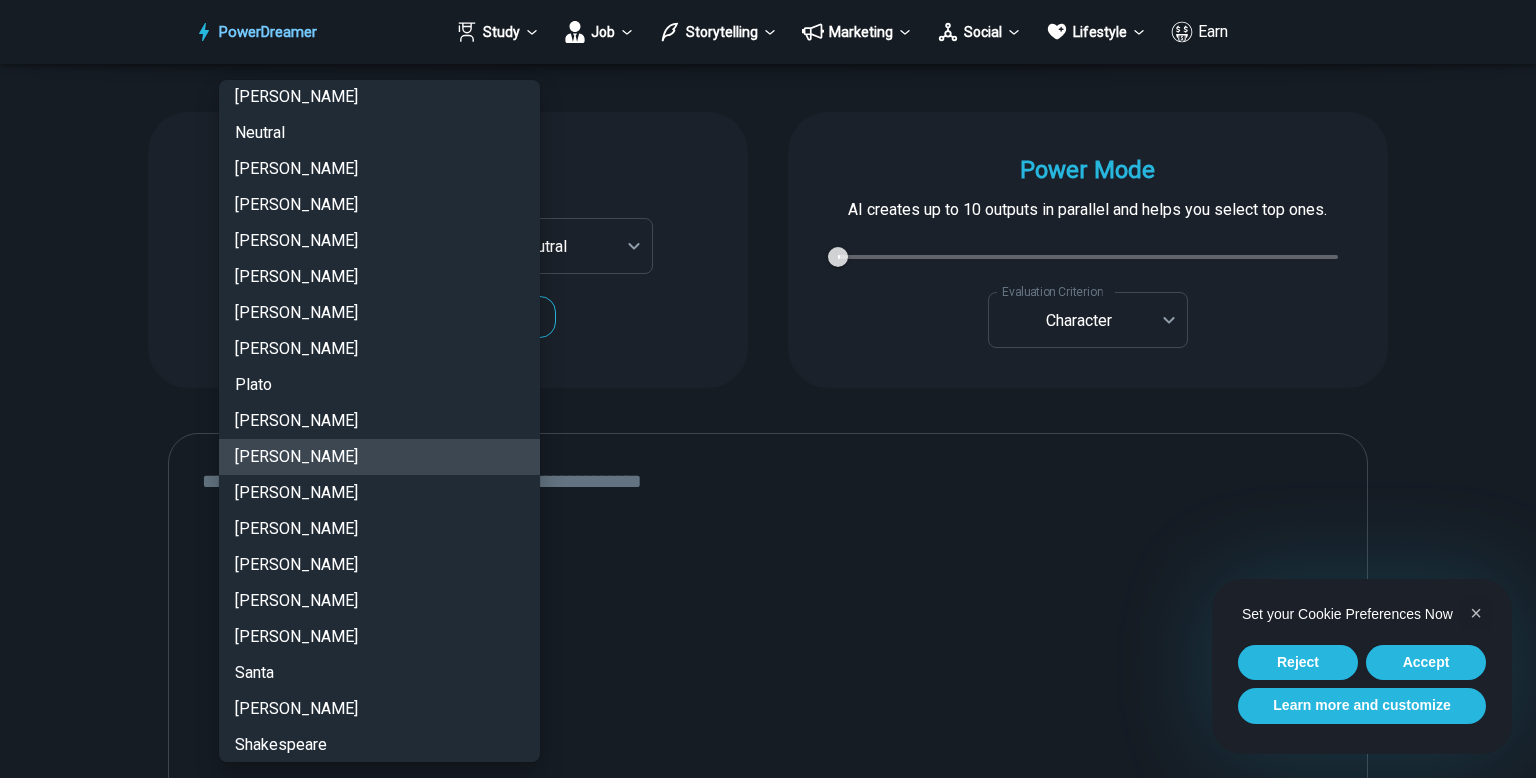 type 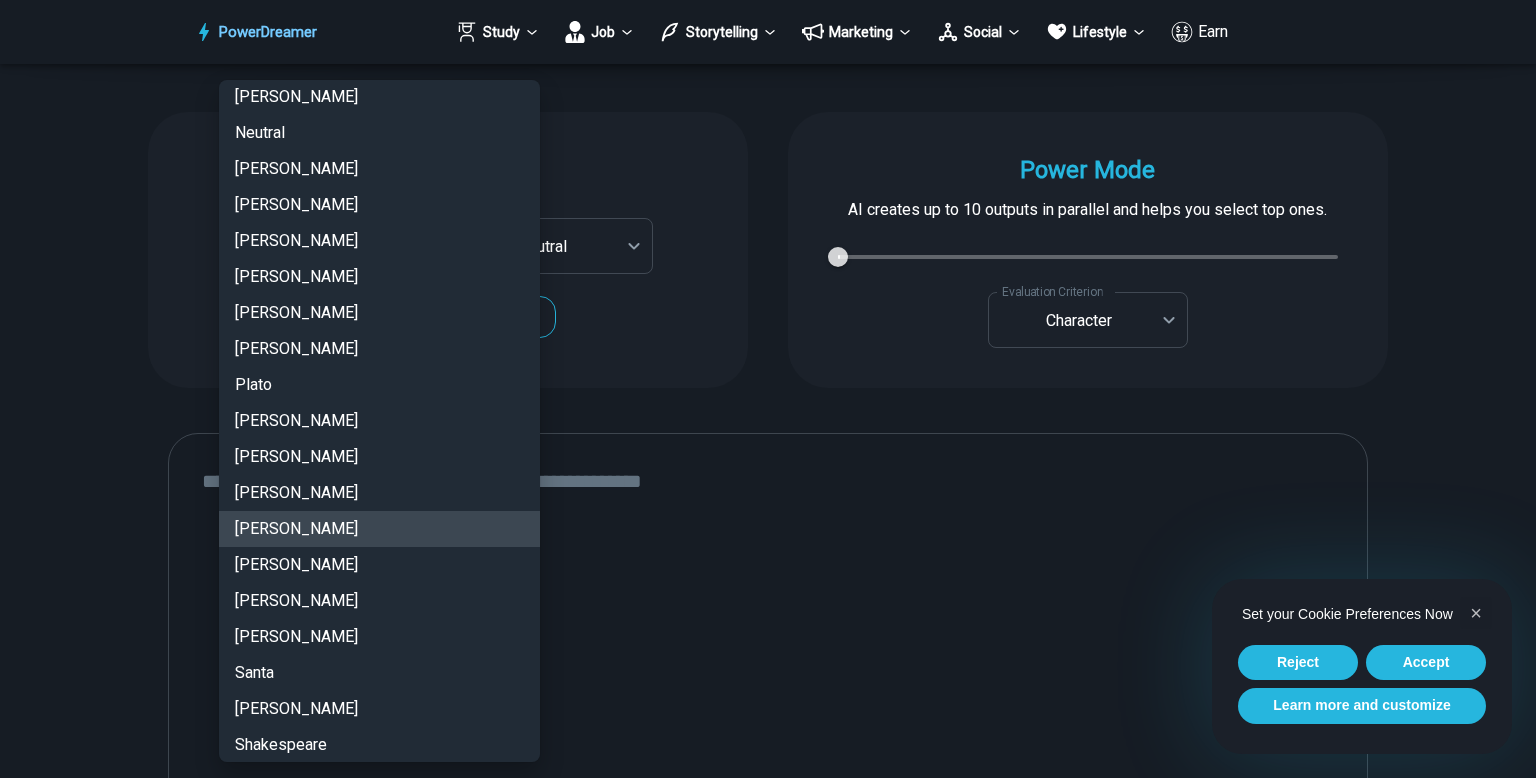 type 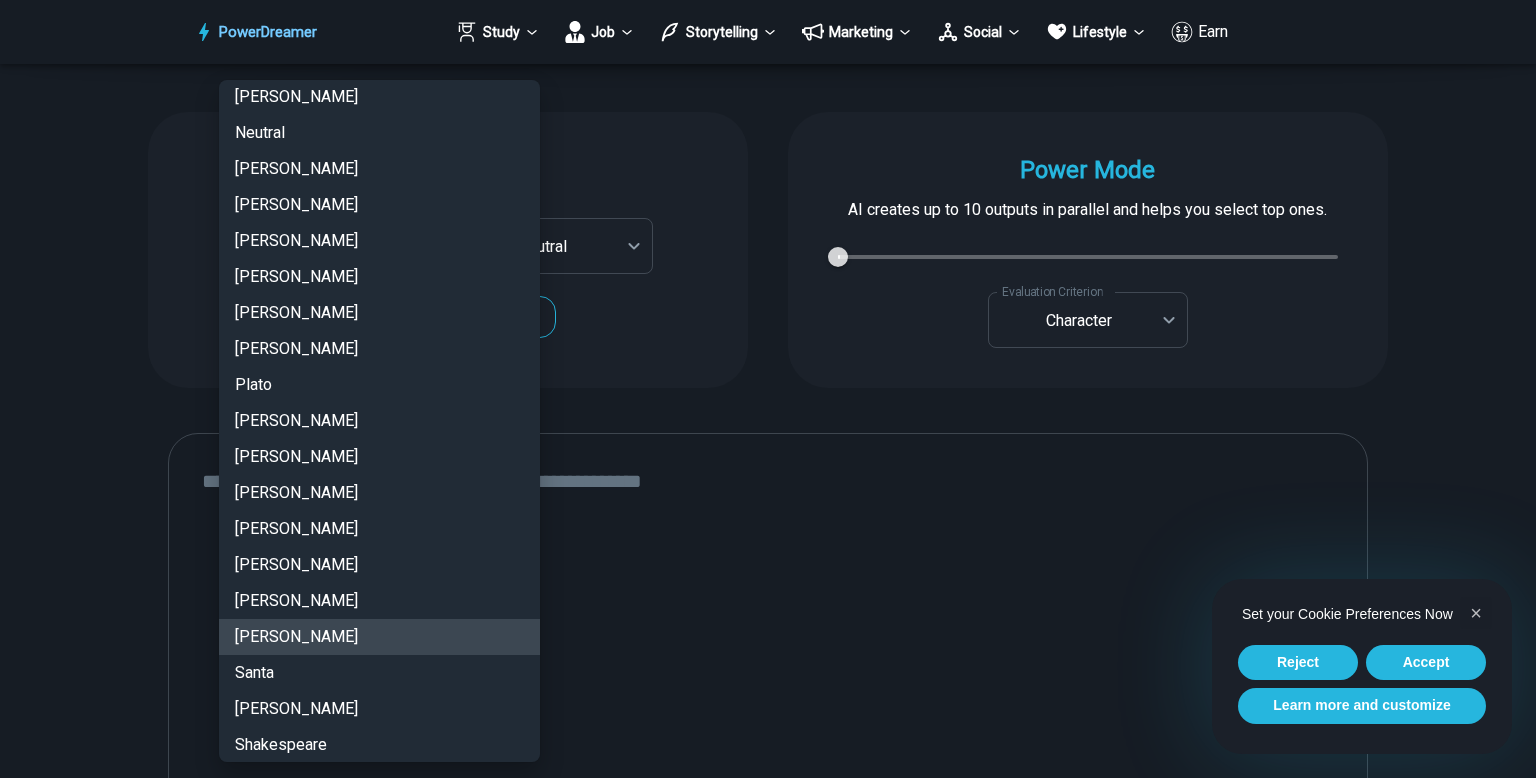 type 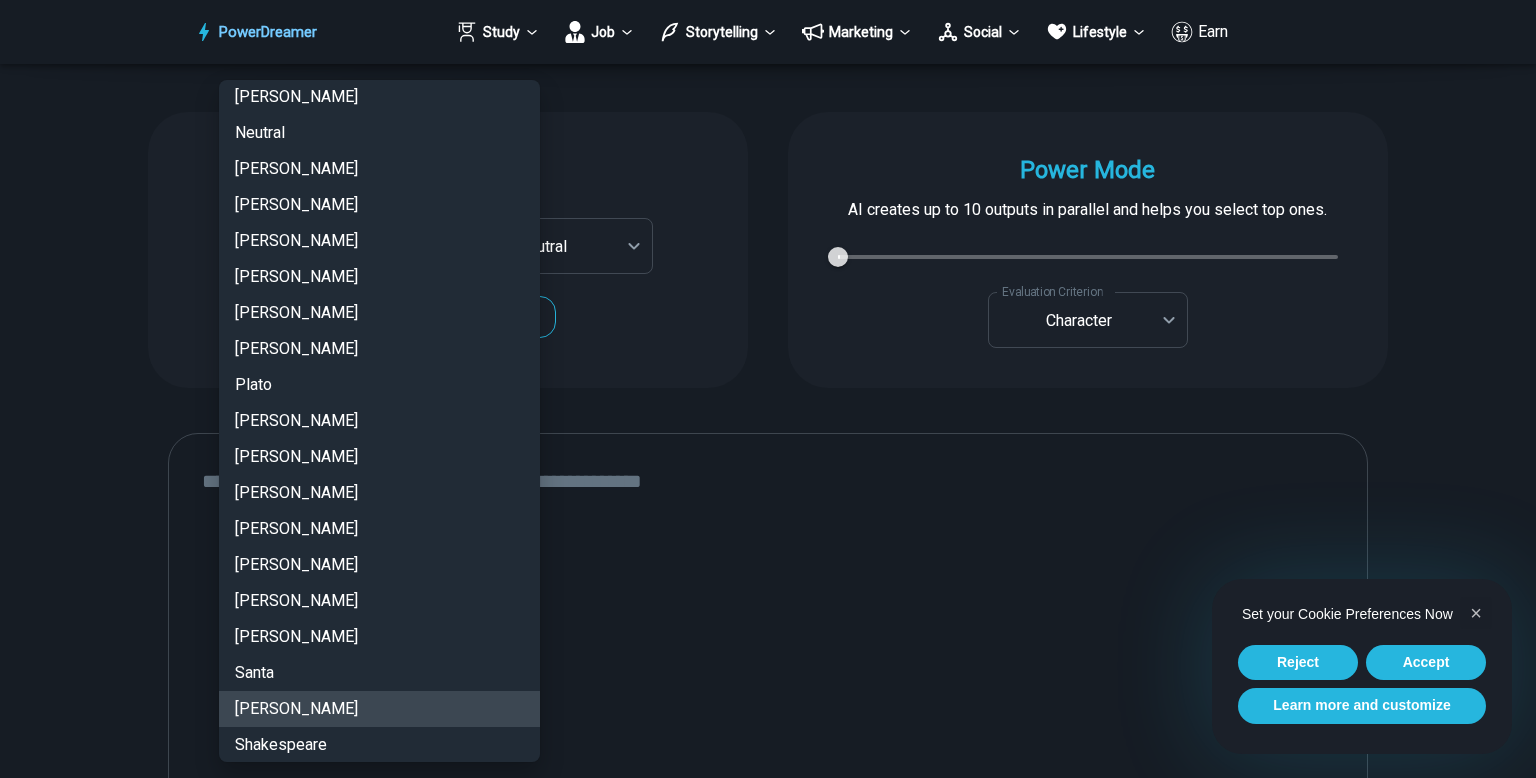 scroll, scrollTop: 3213, scrollLeft: 0, axis: vertical 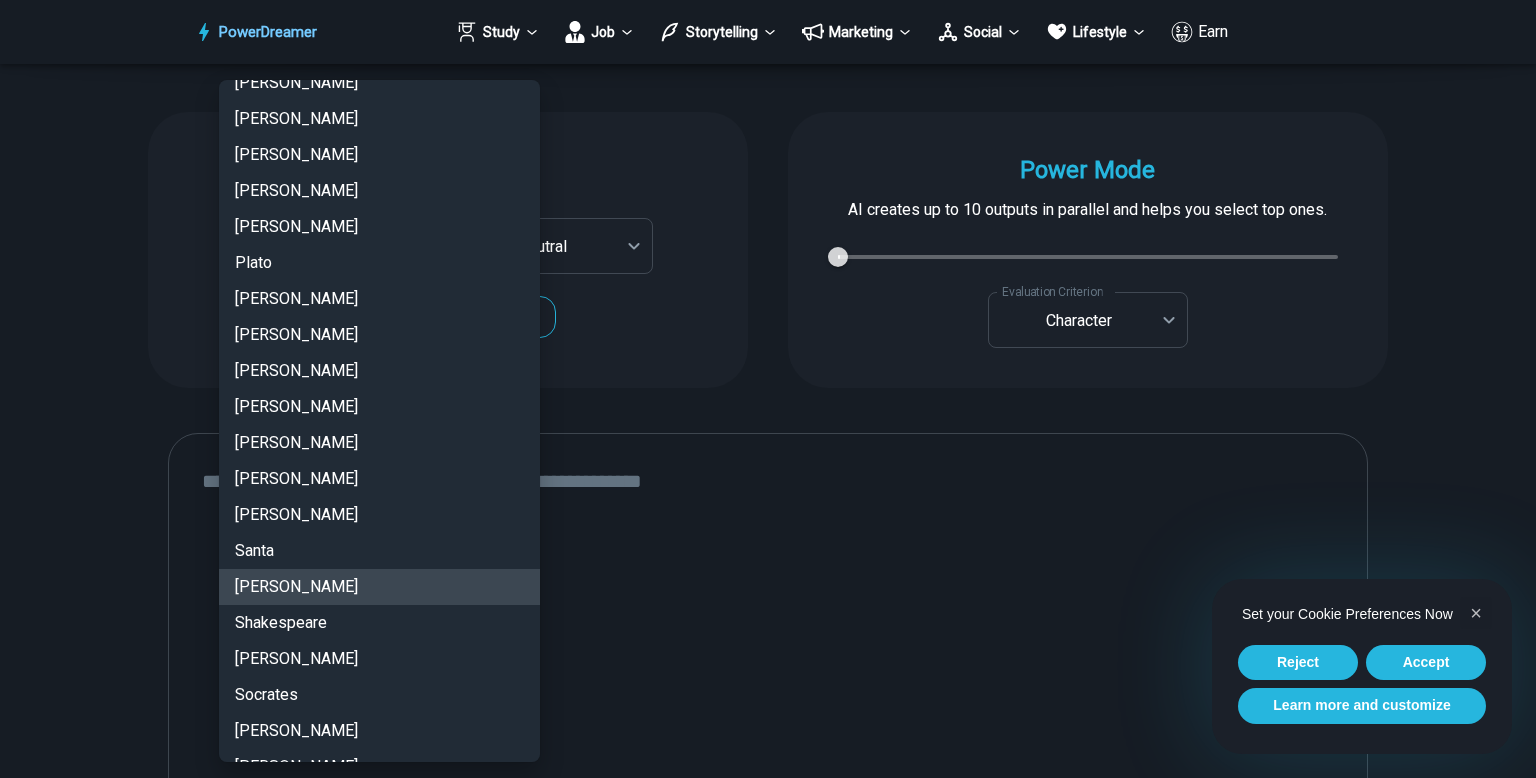 type 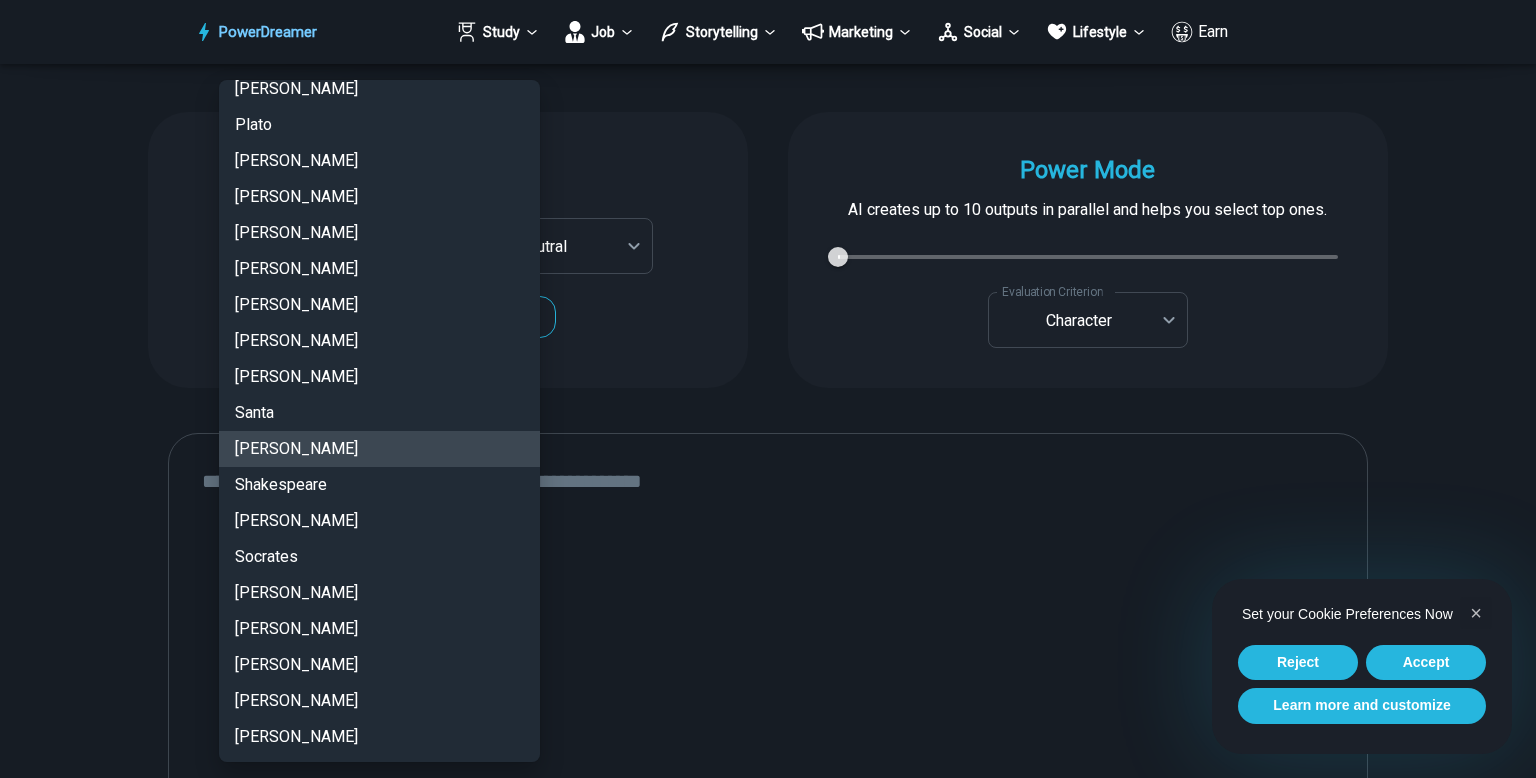 type 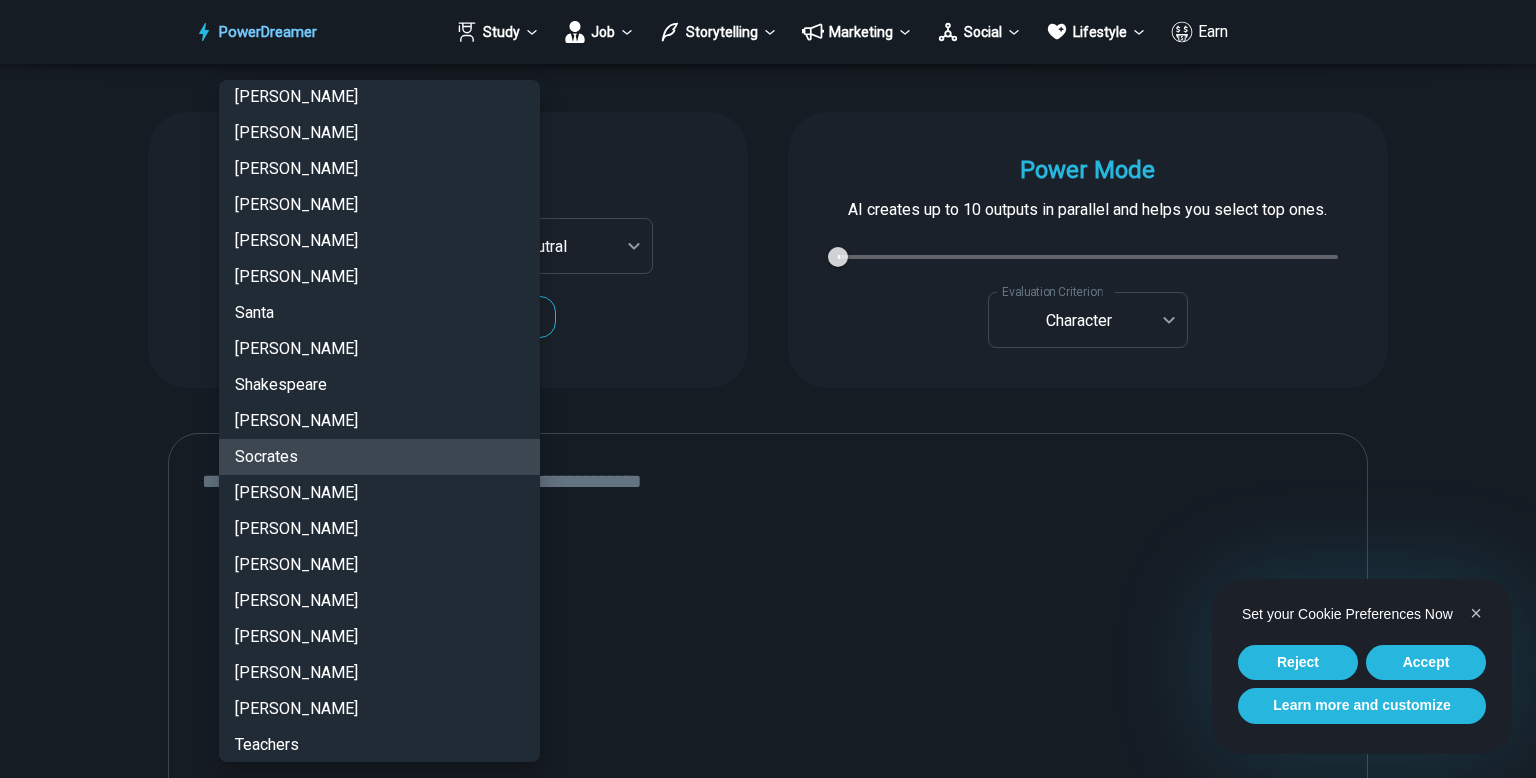 type 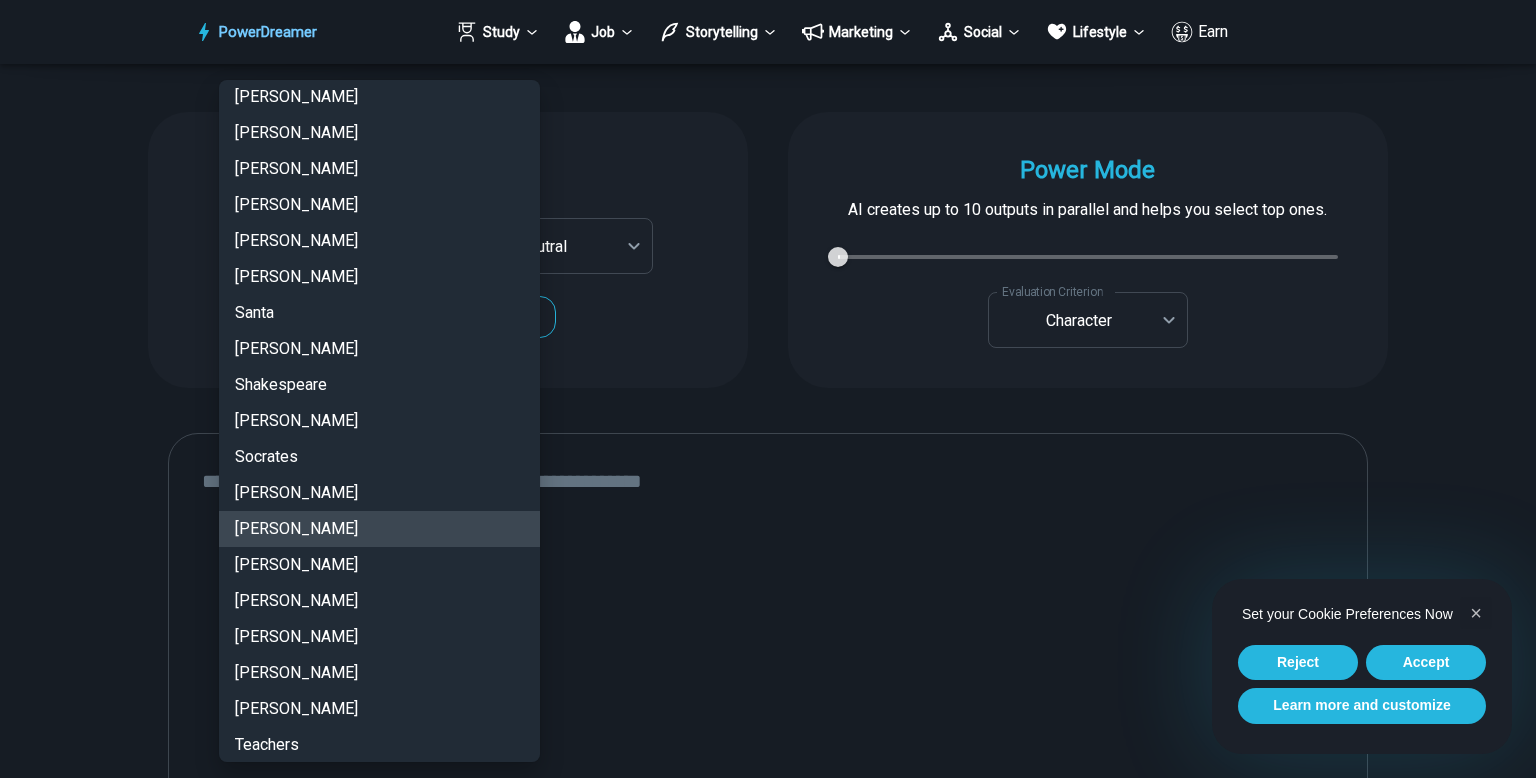 type 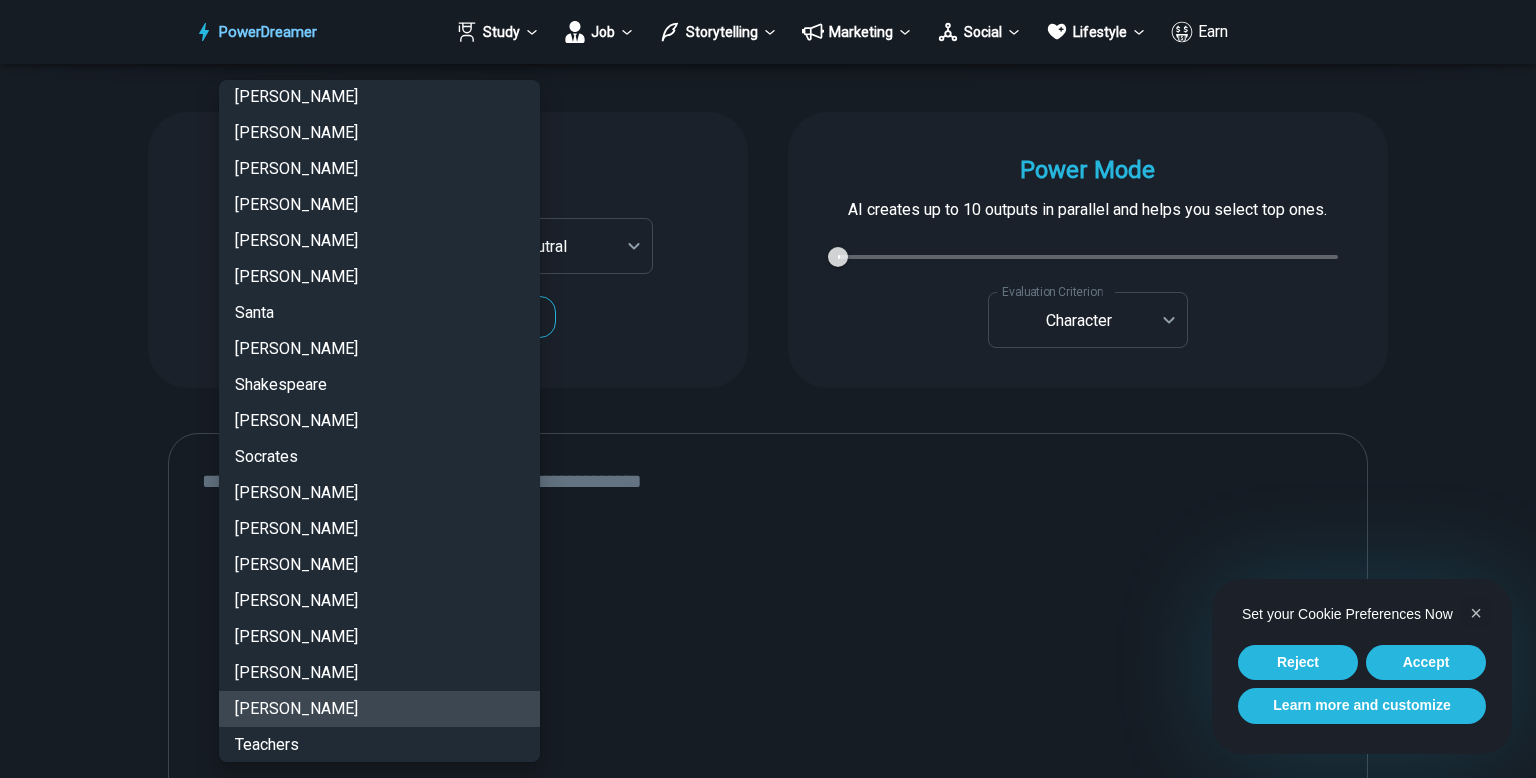 type 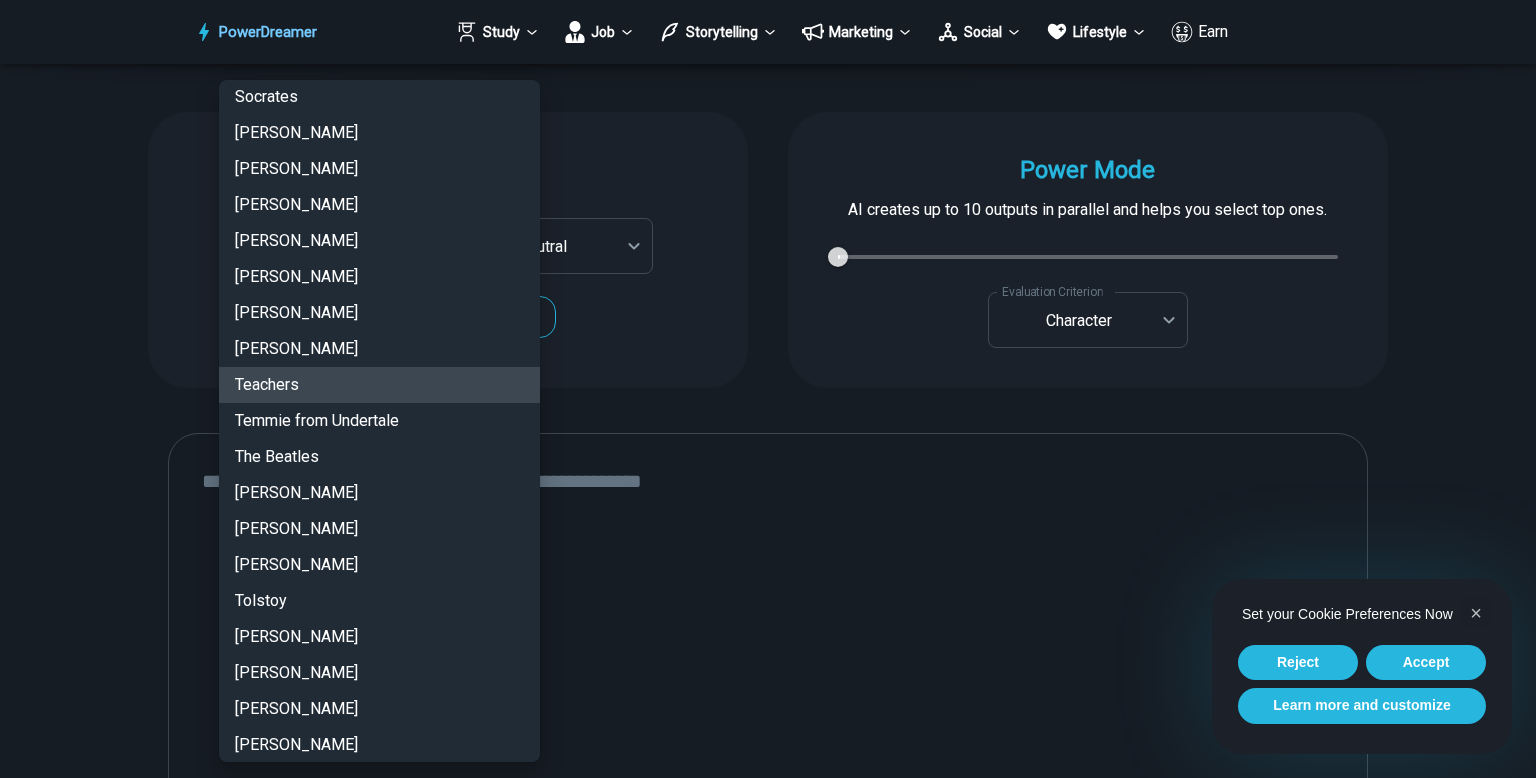 type 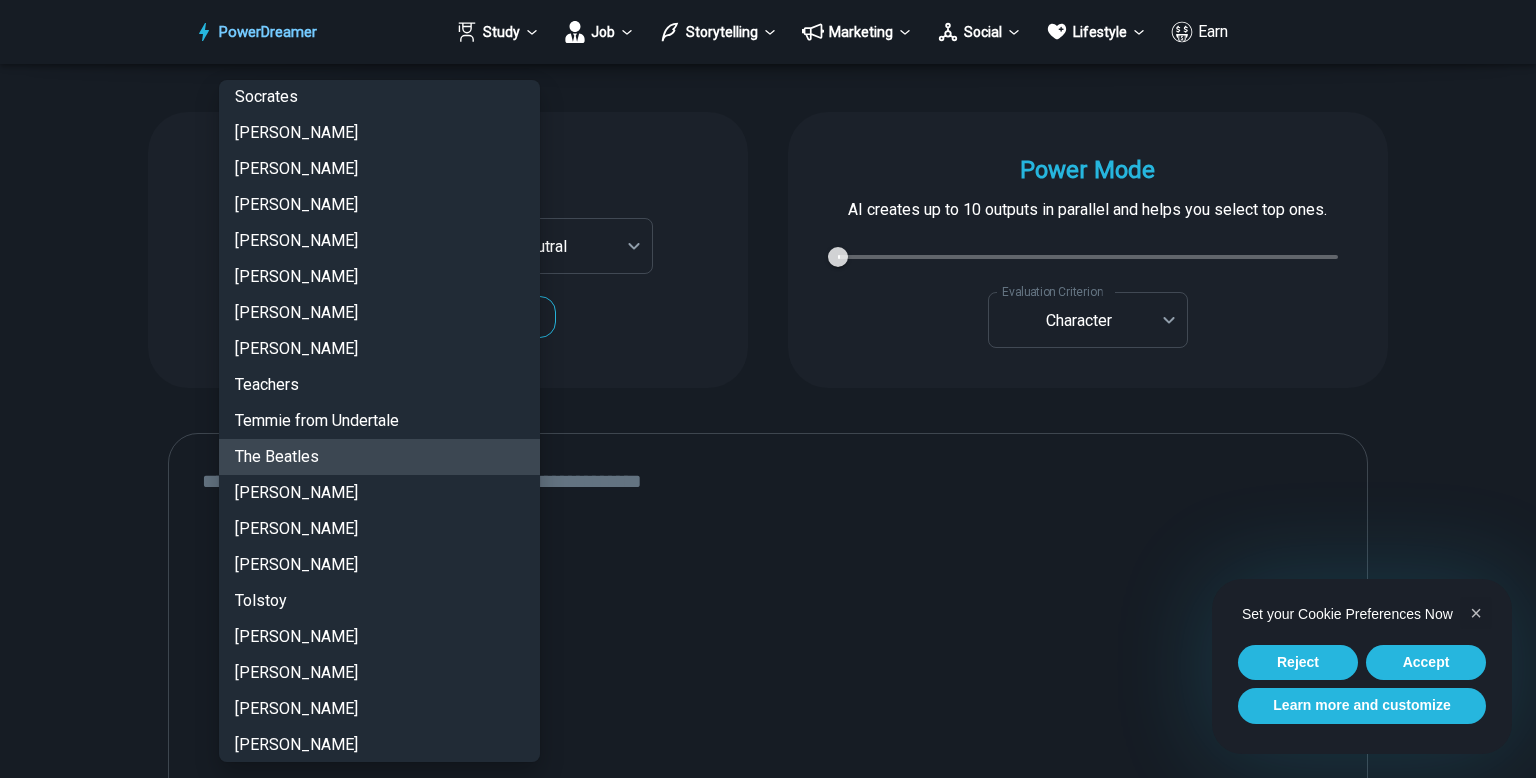 type 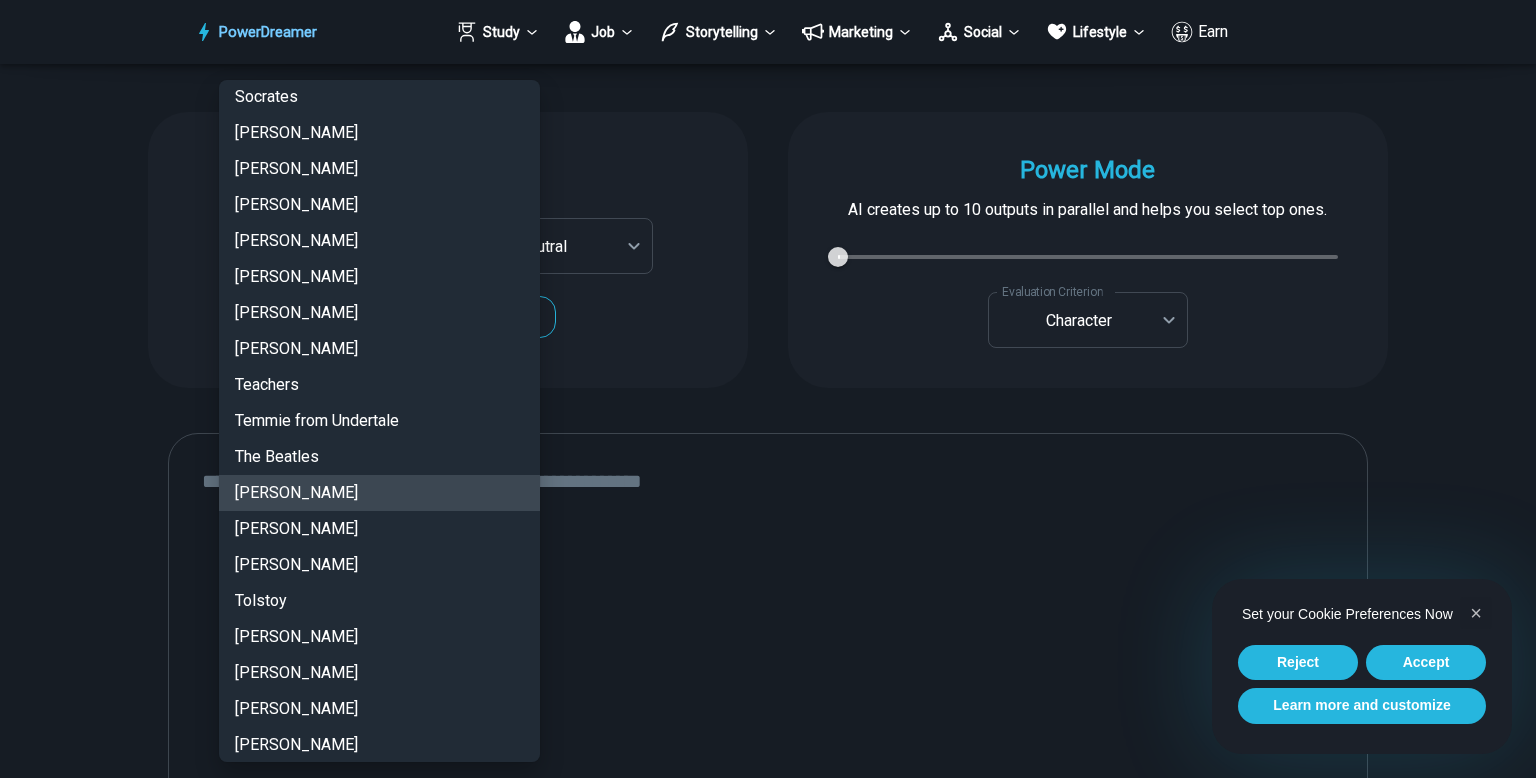 type 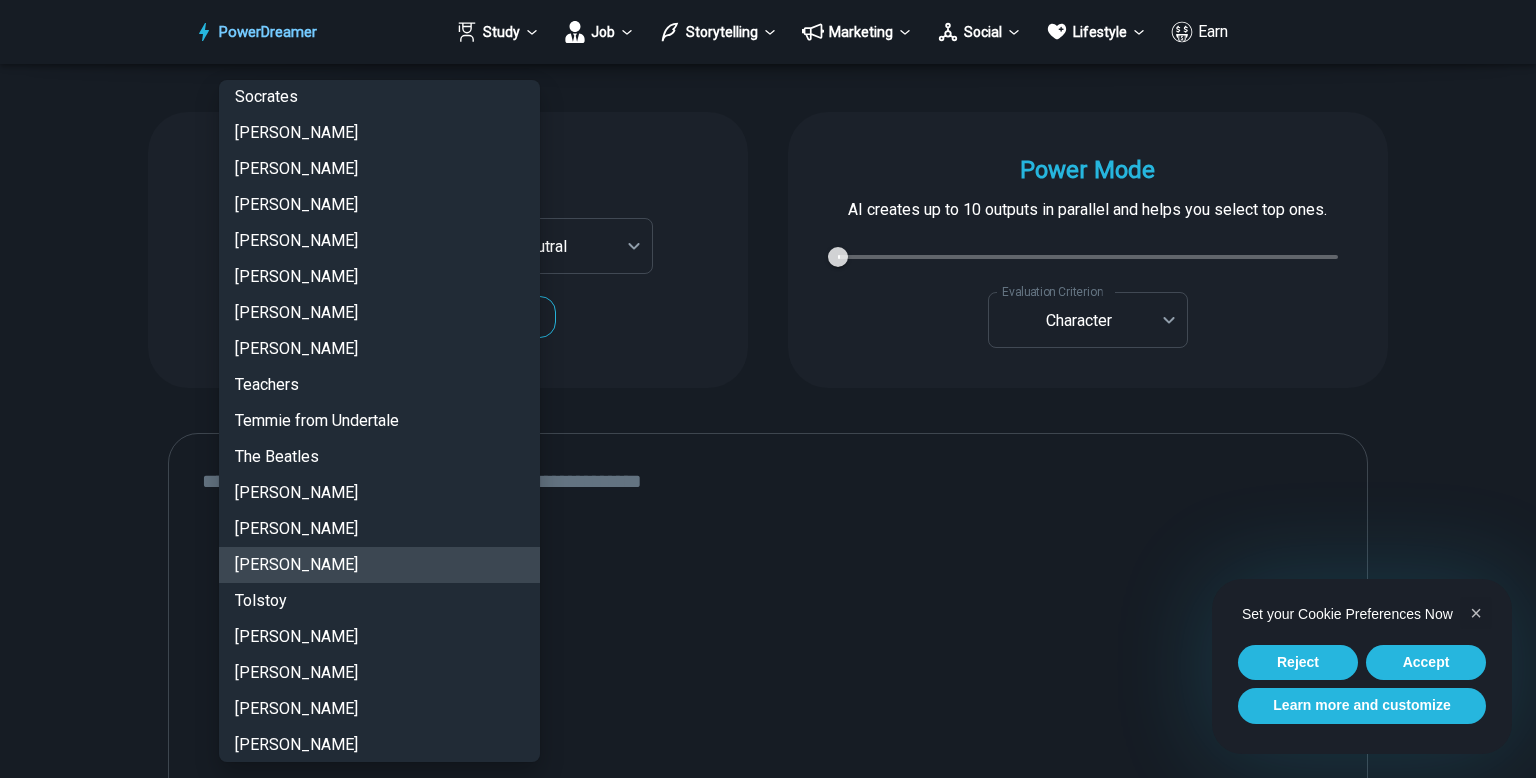 type 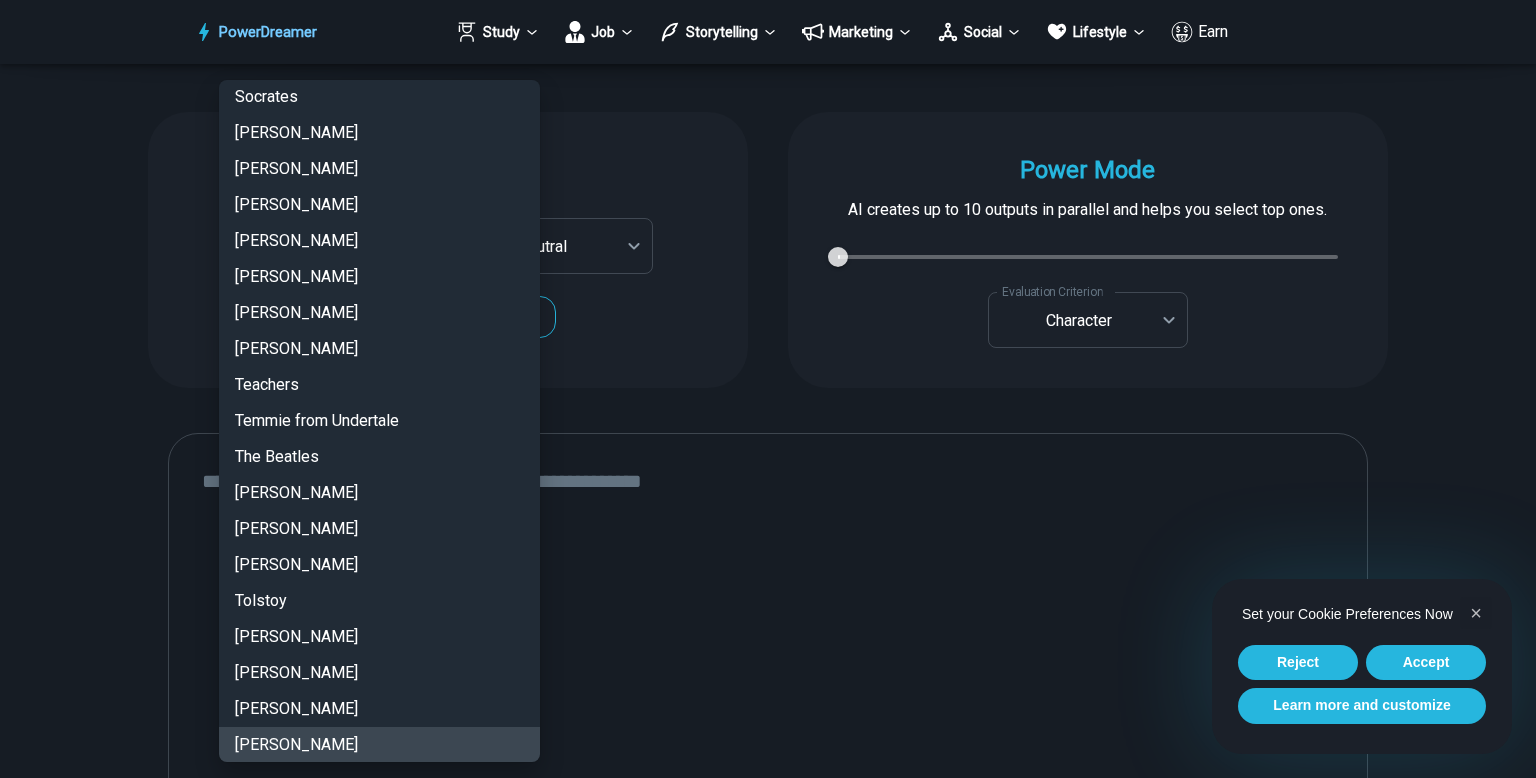 type 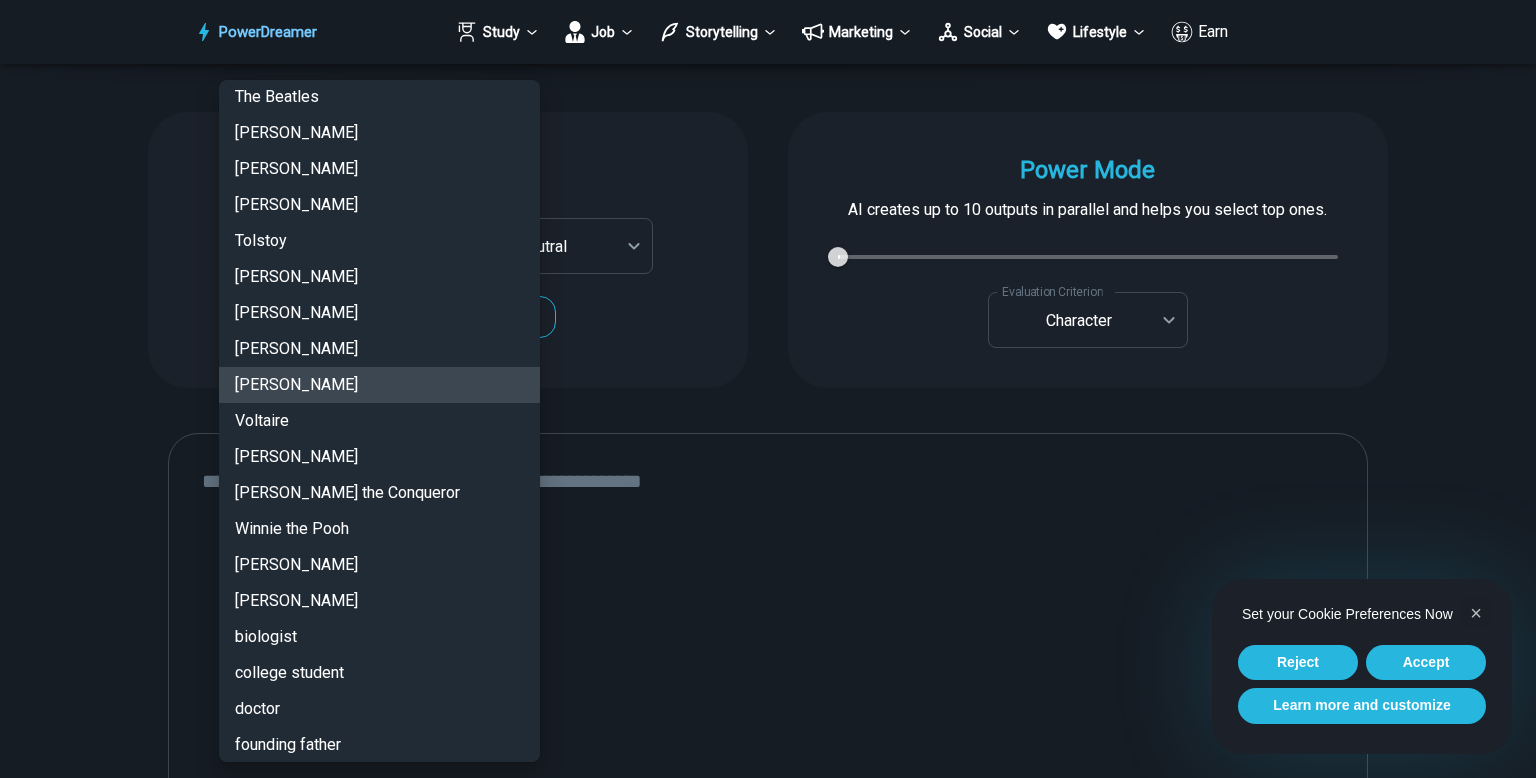 type 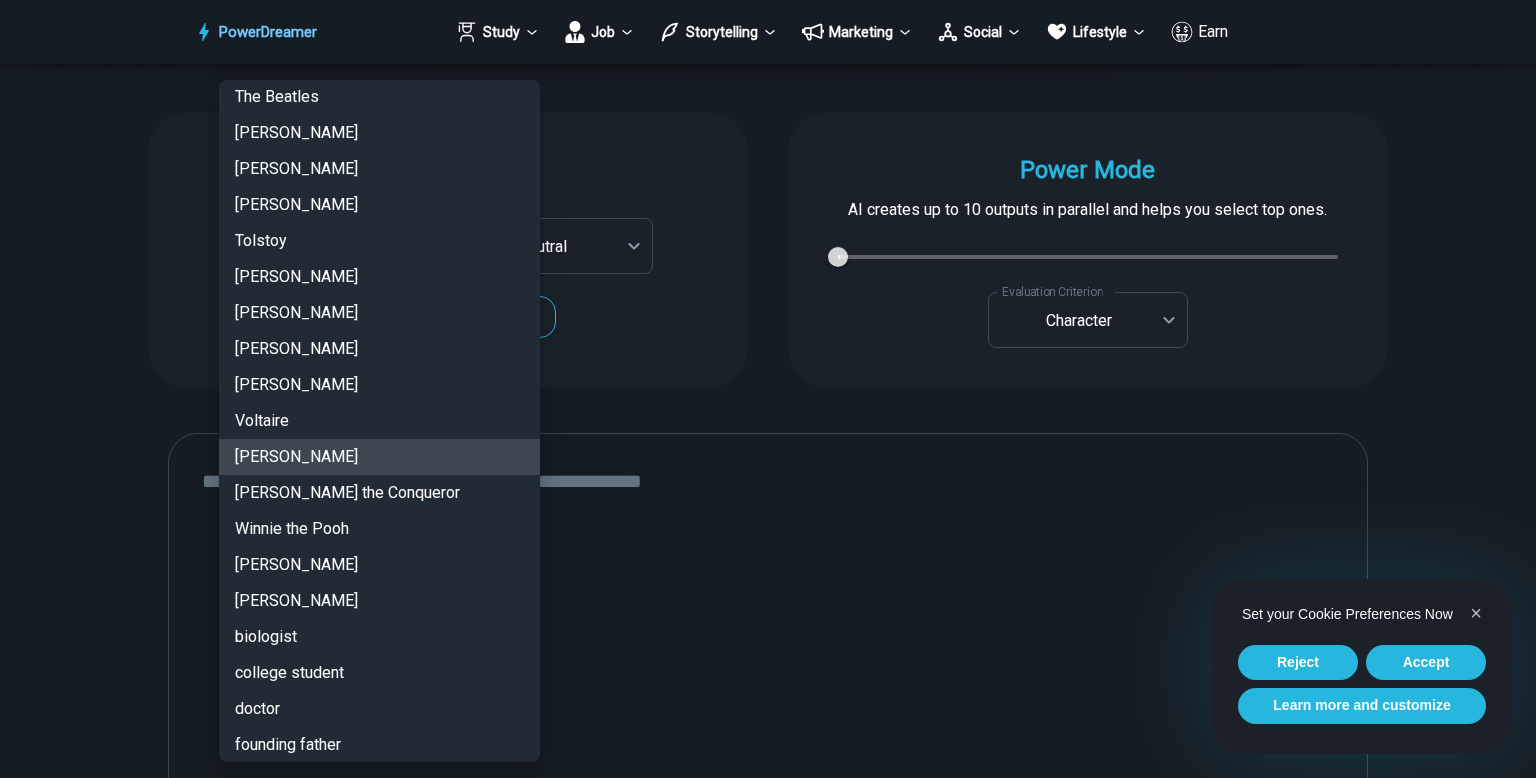 type 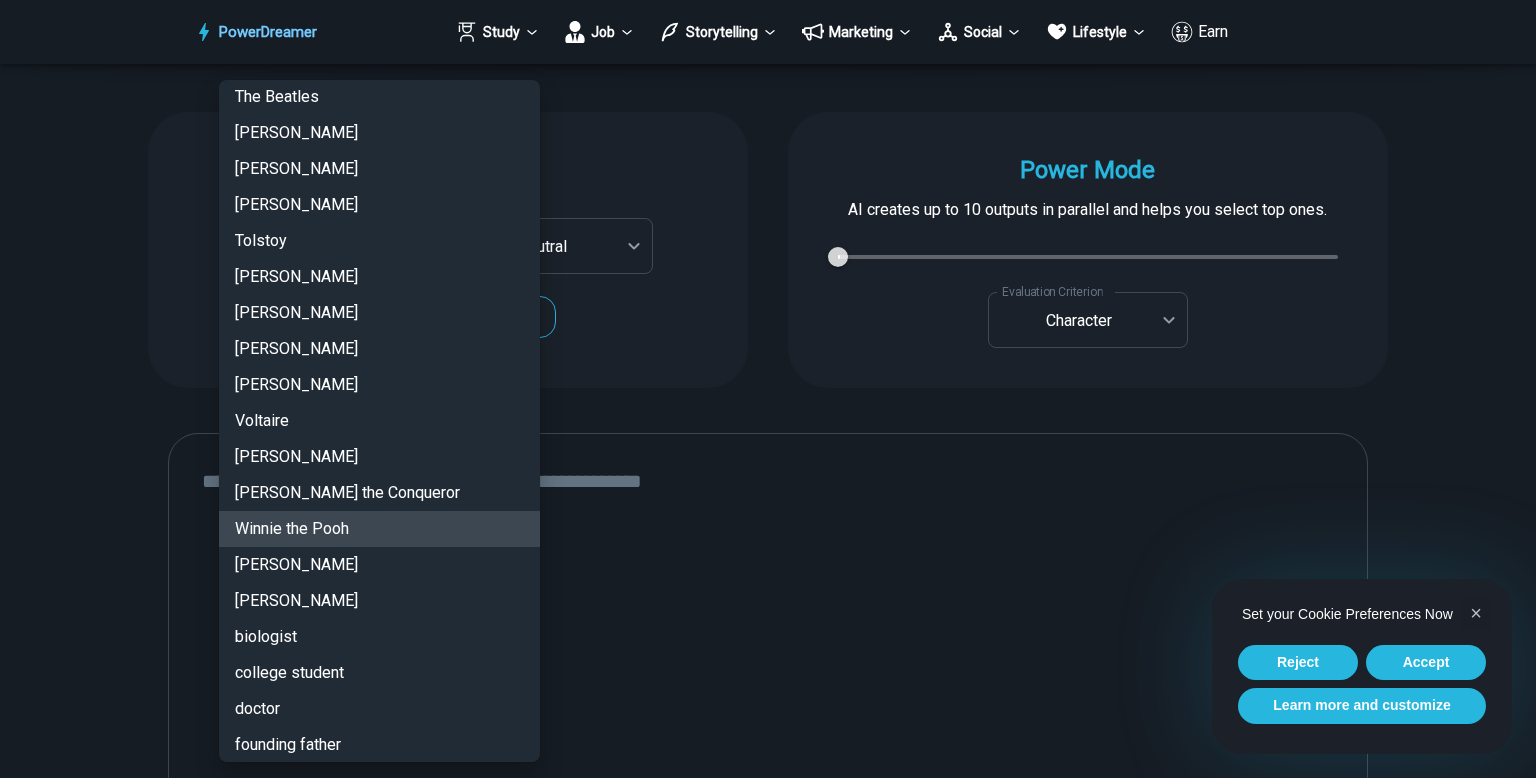 type 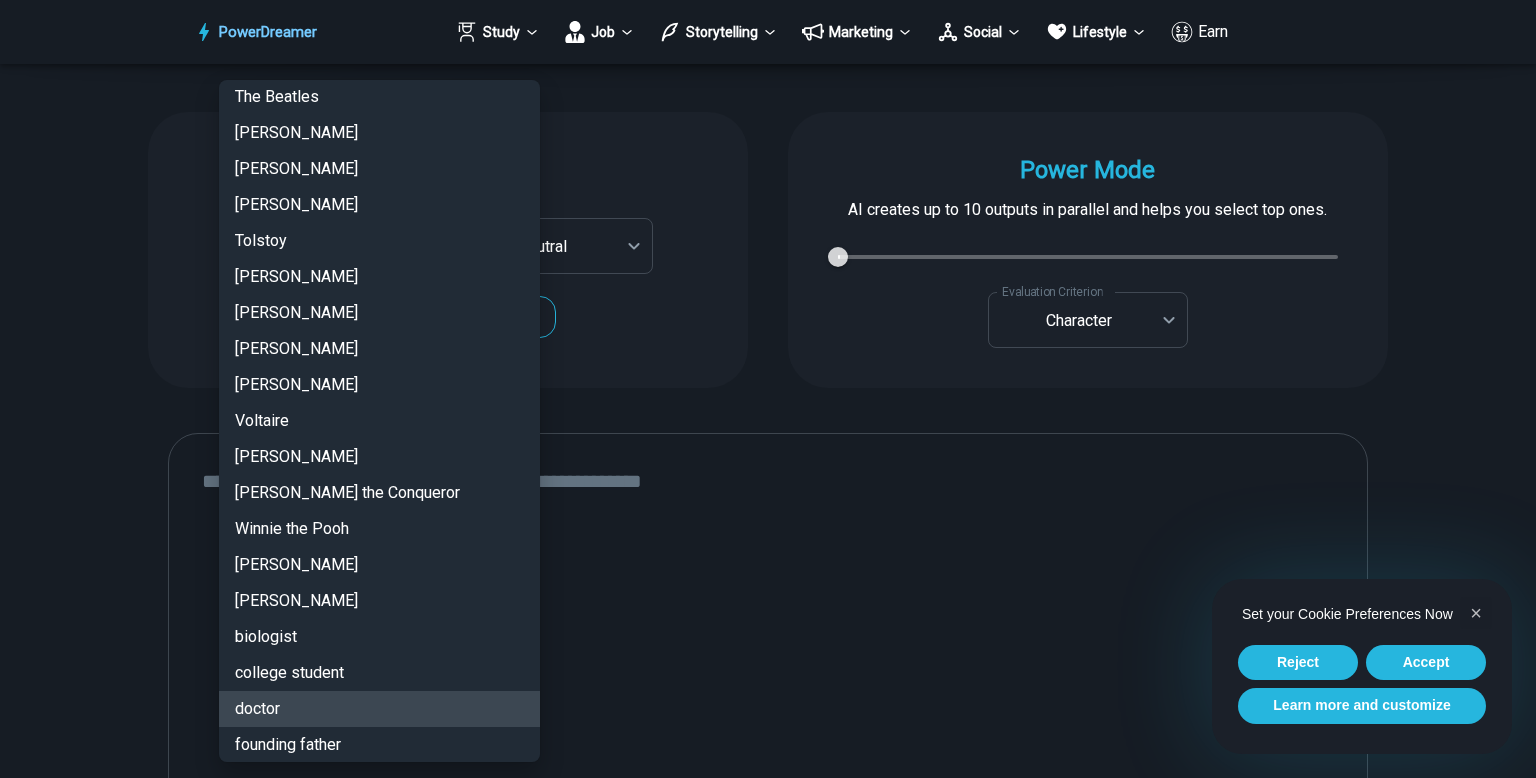 type 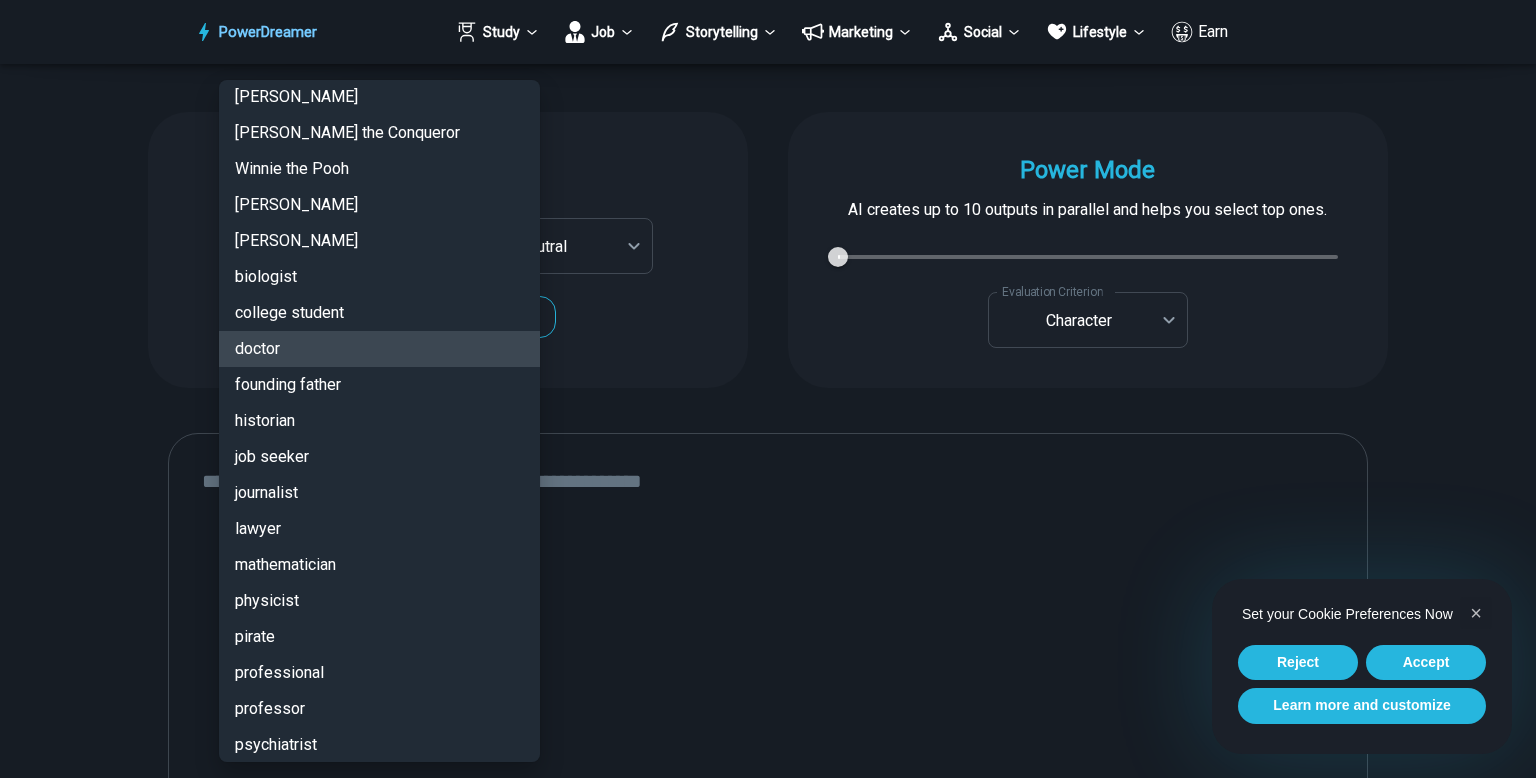 type 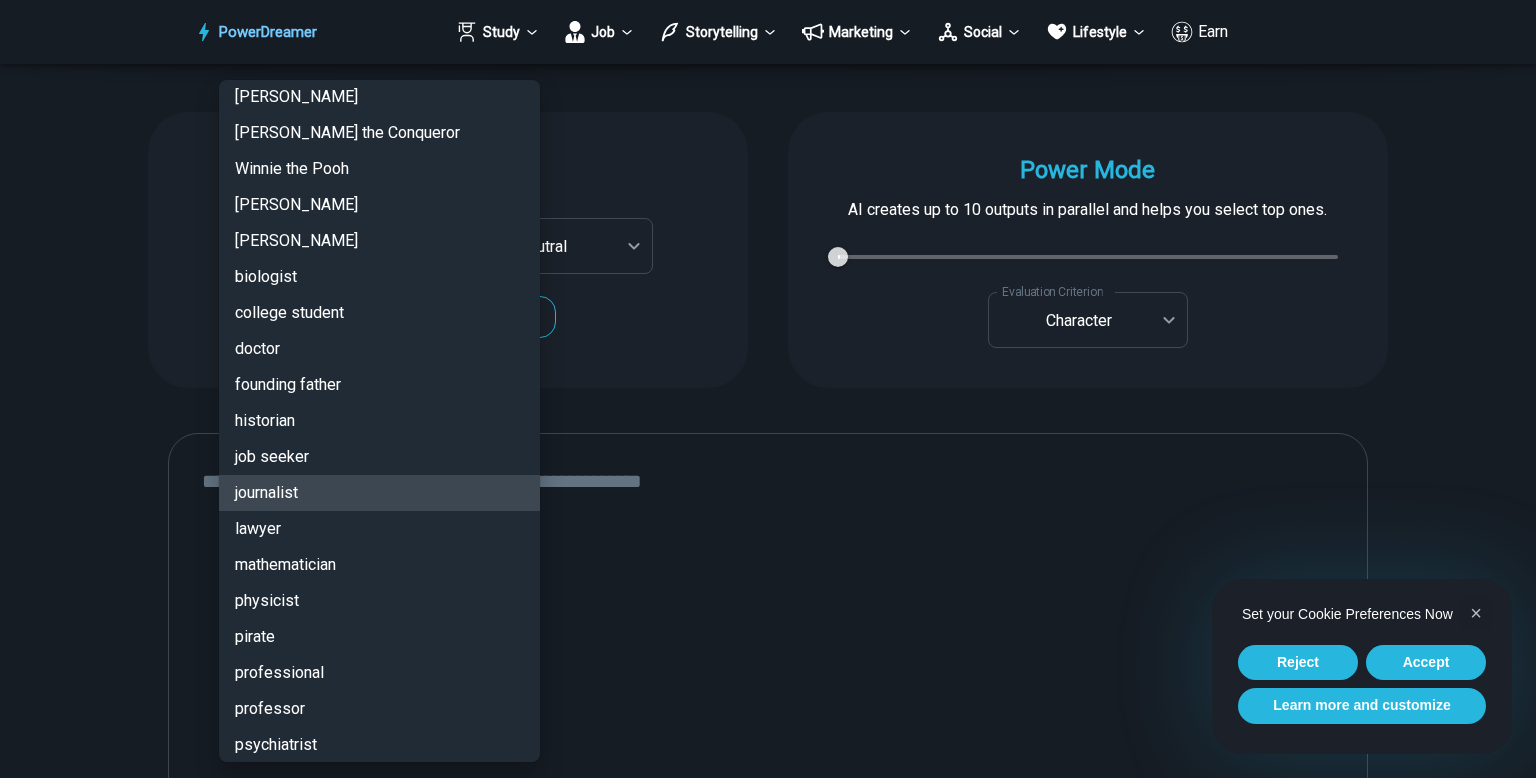 type 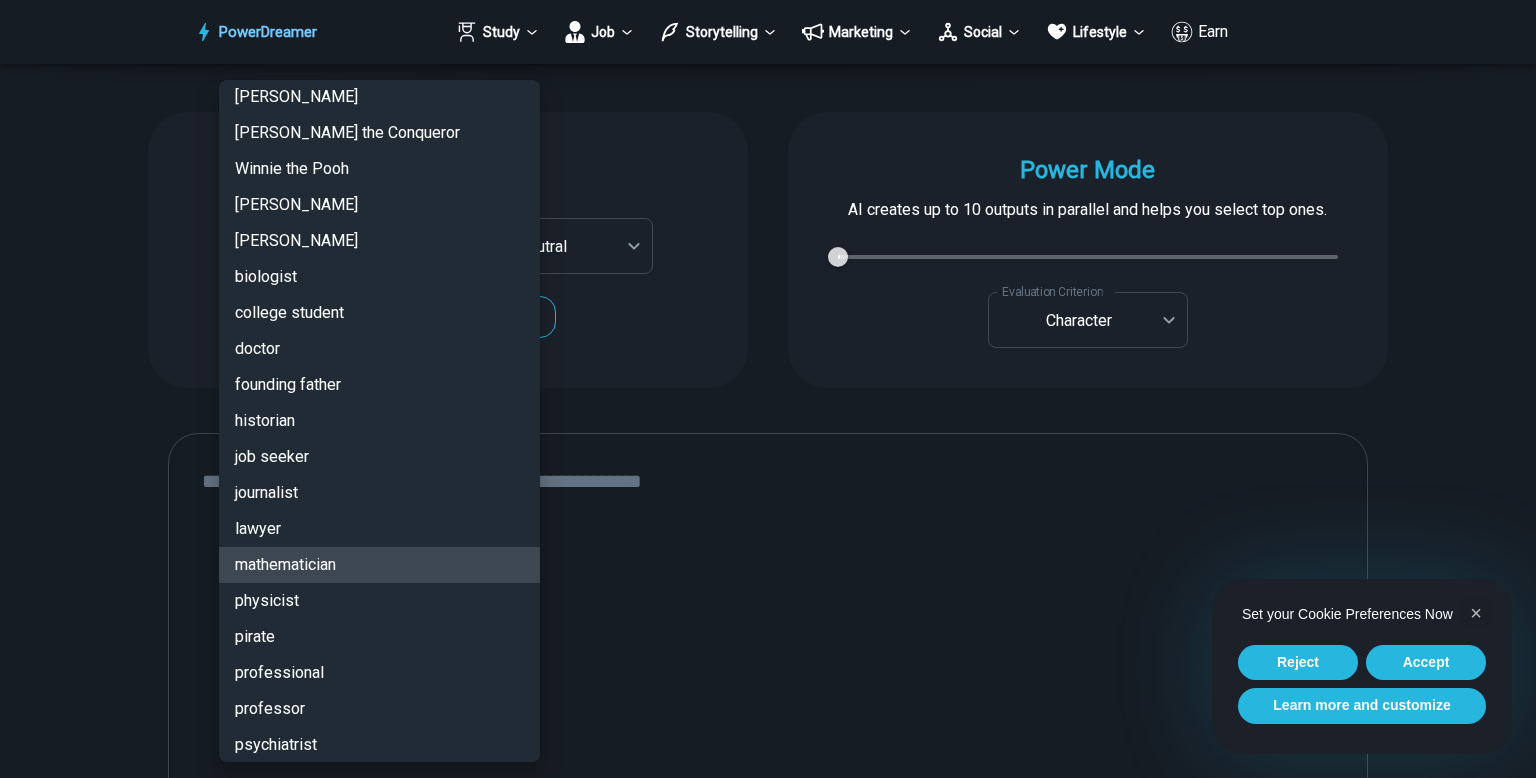 type 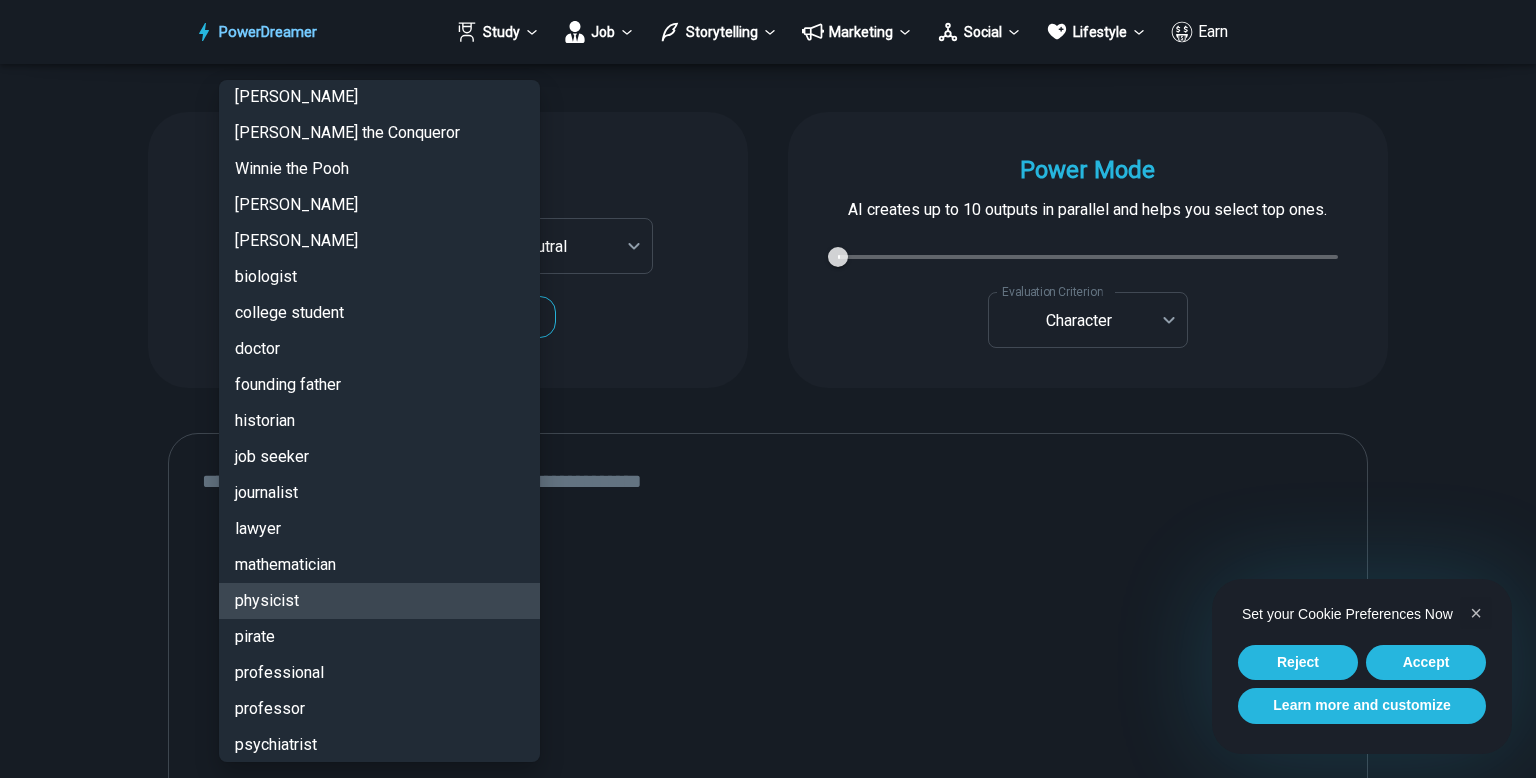 type 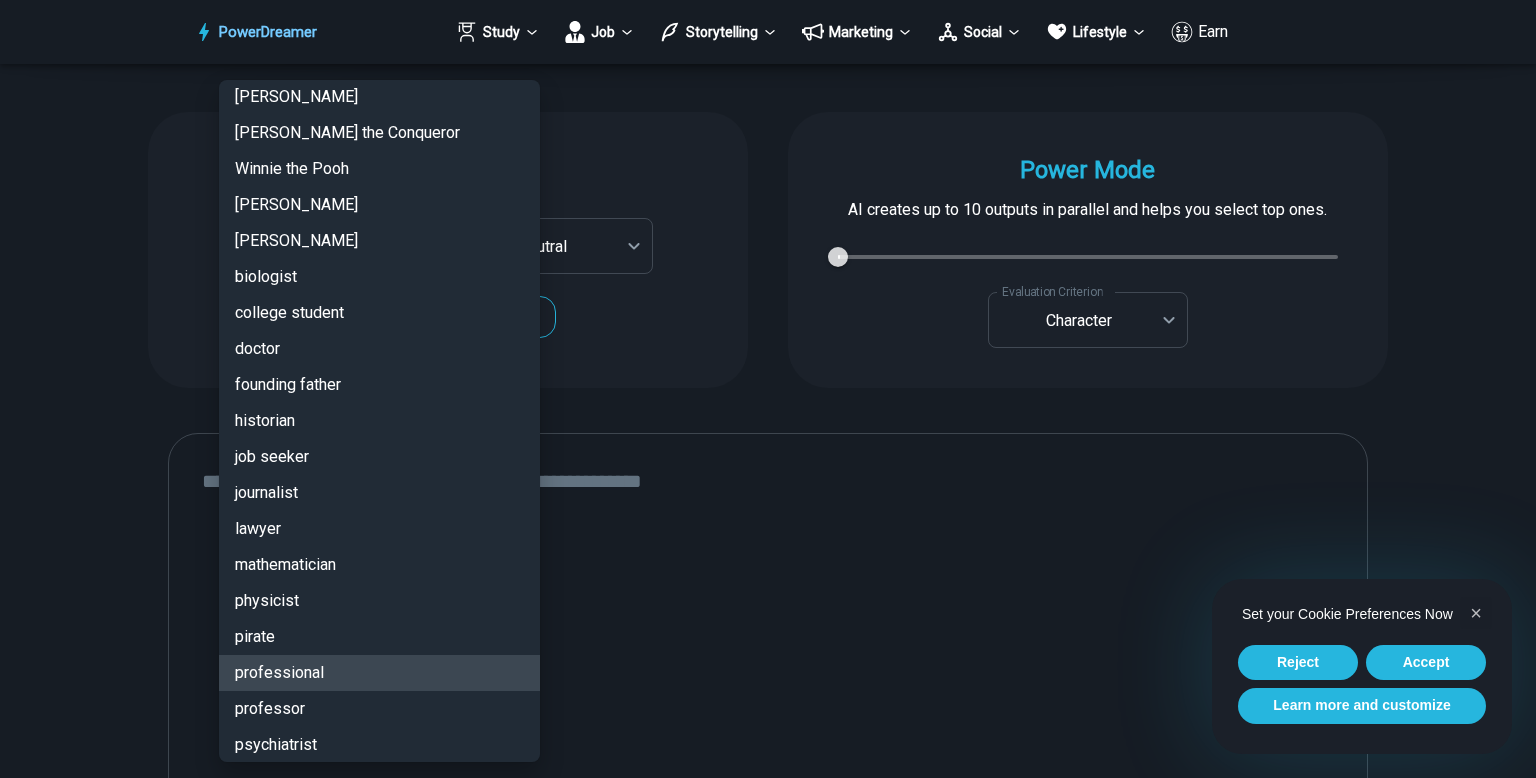 type 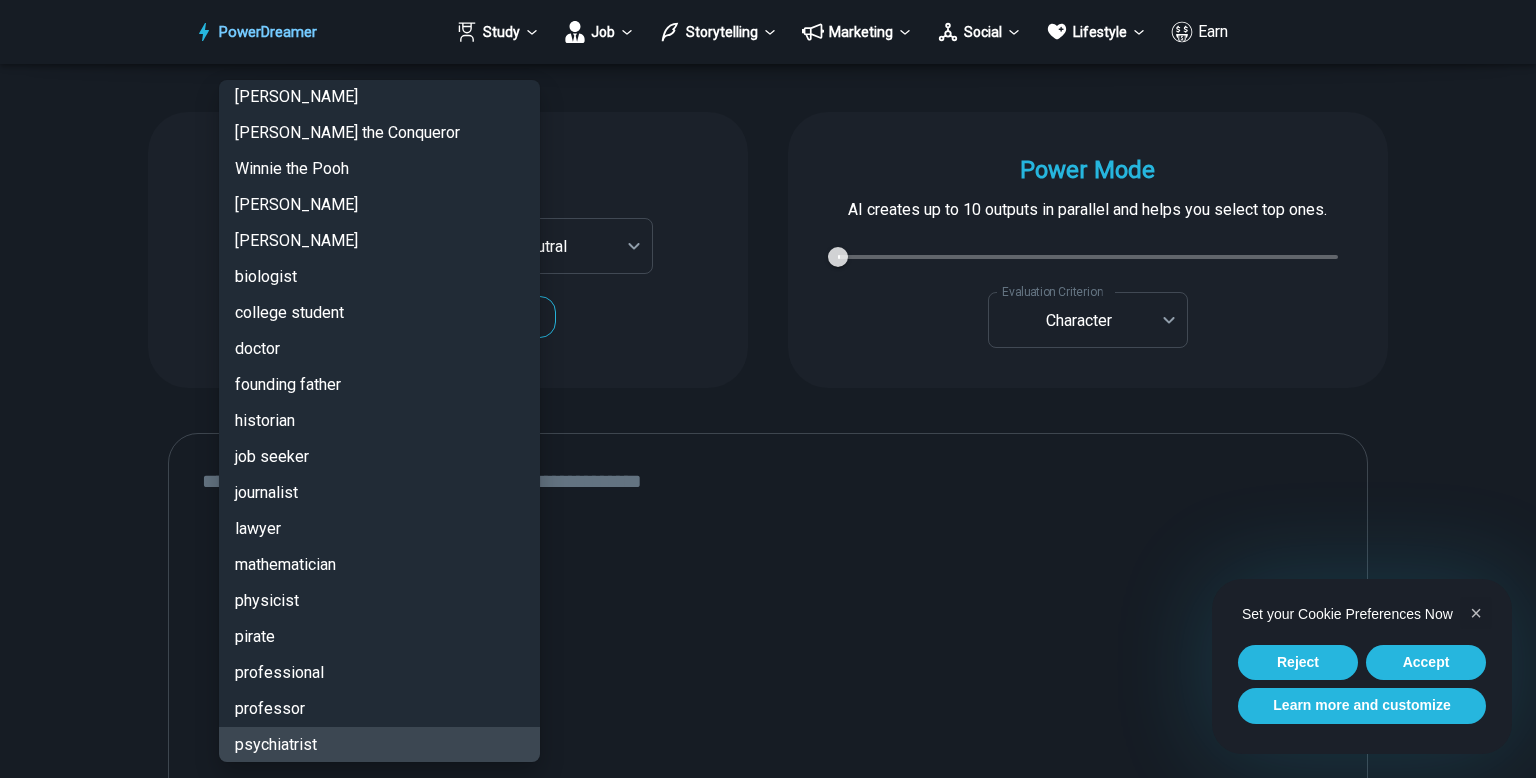 type 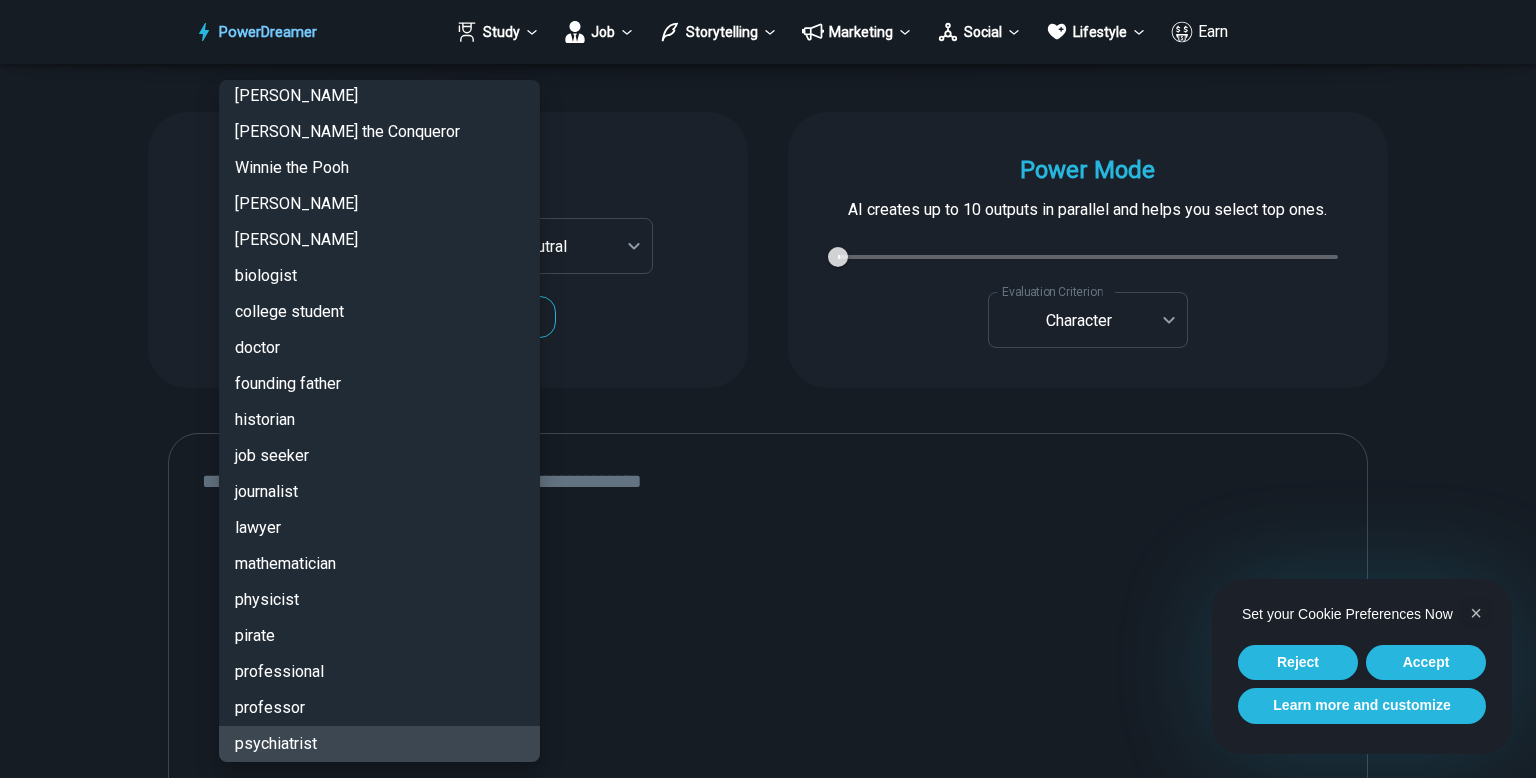 type 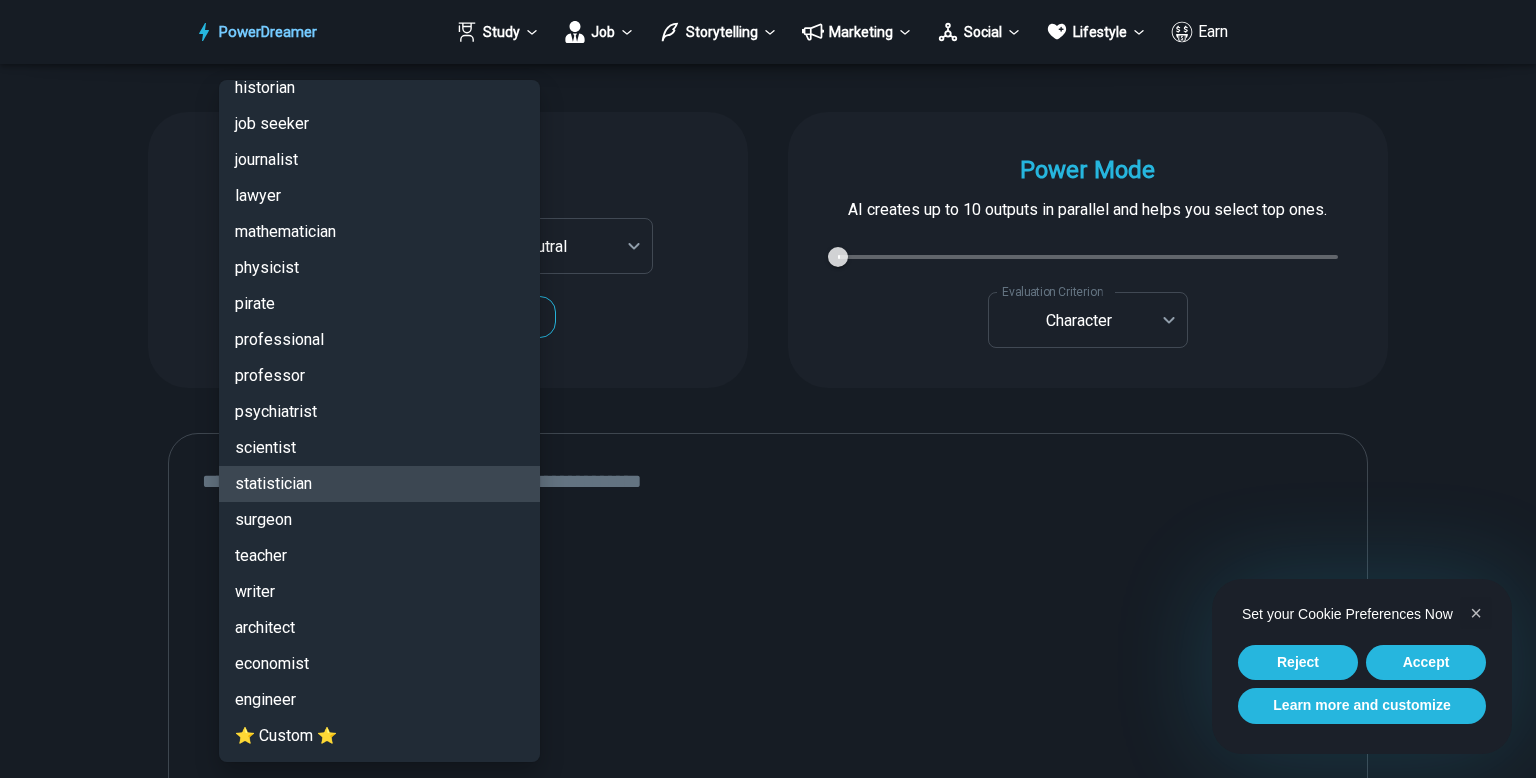 type 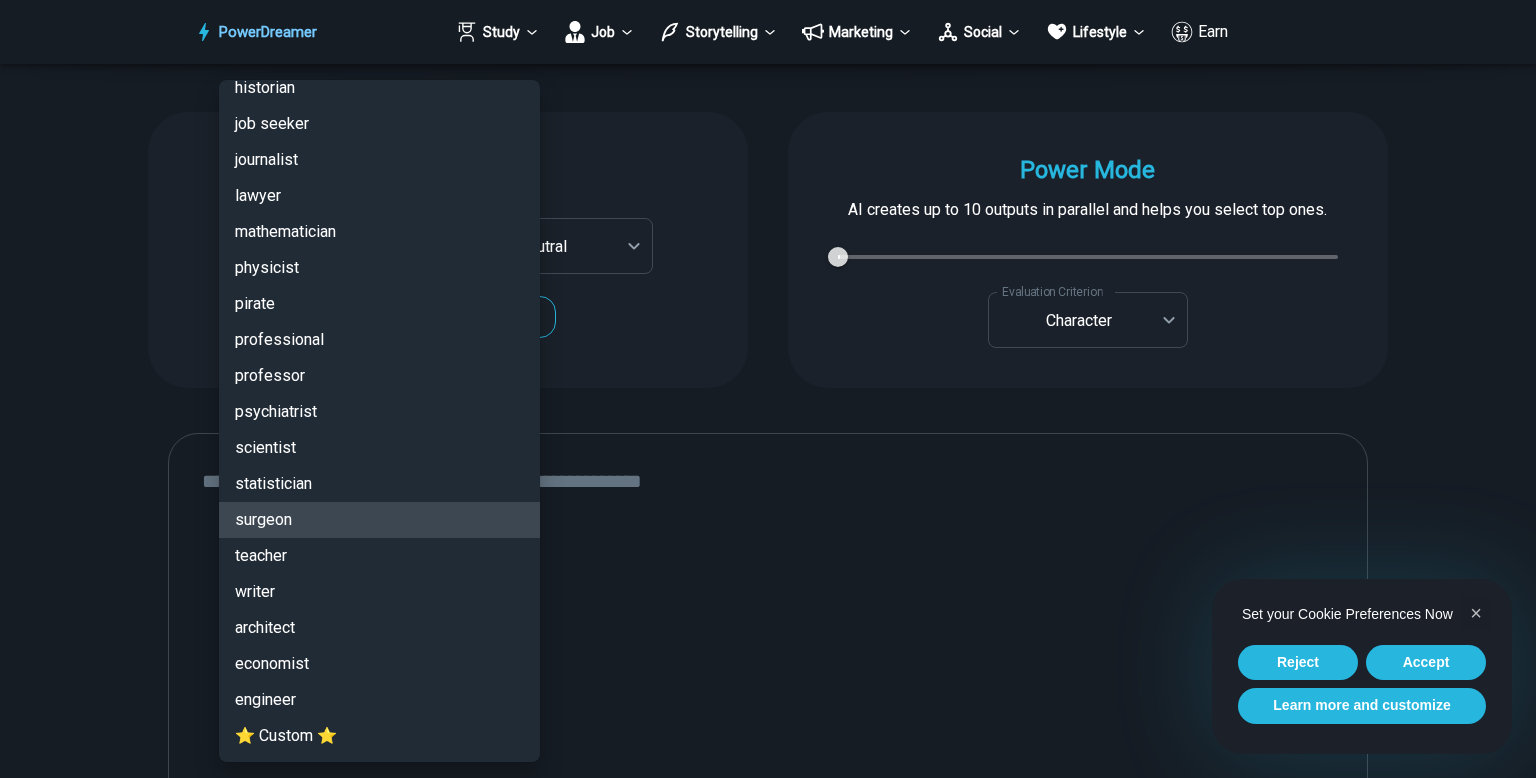 type 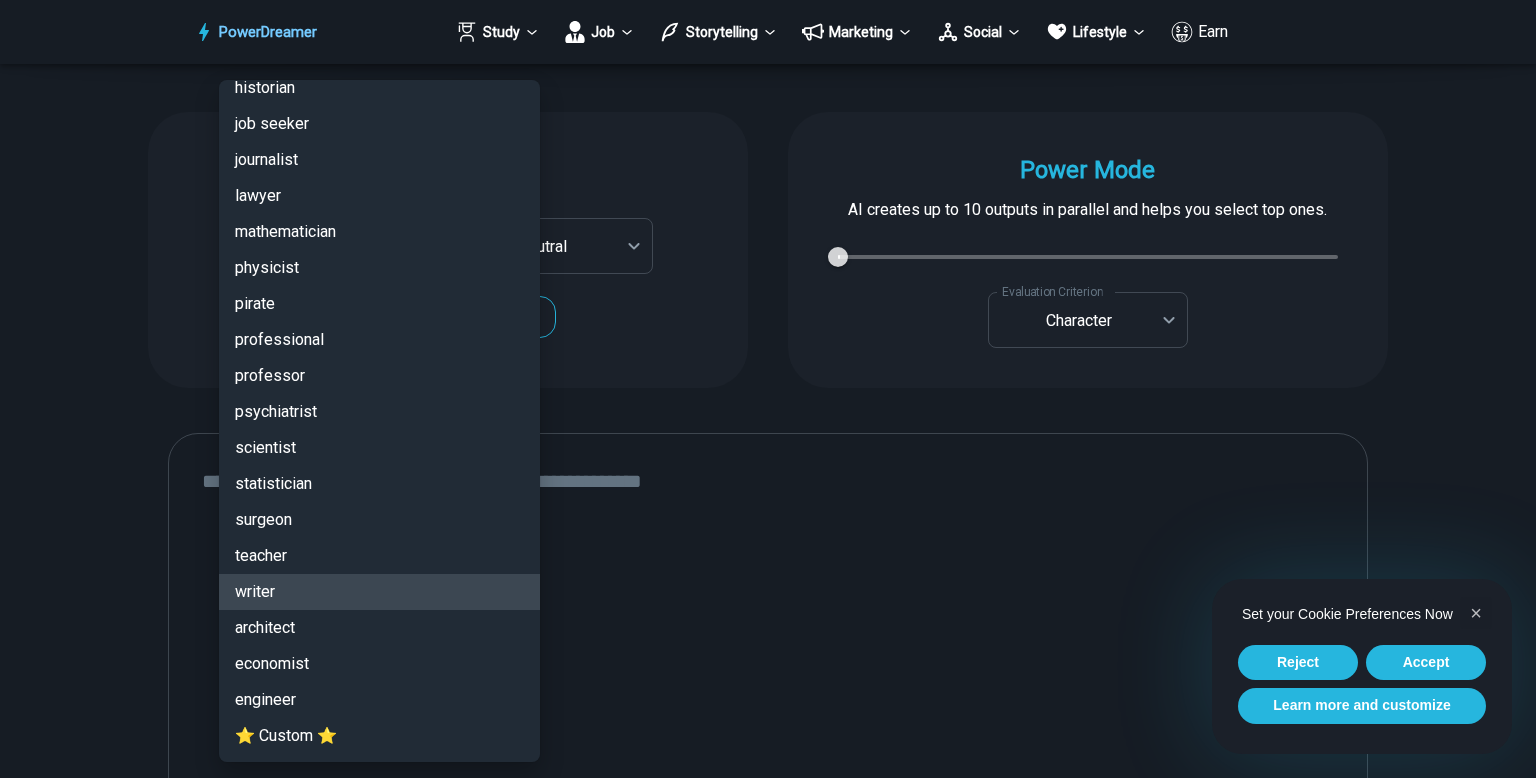 type 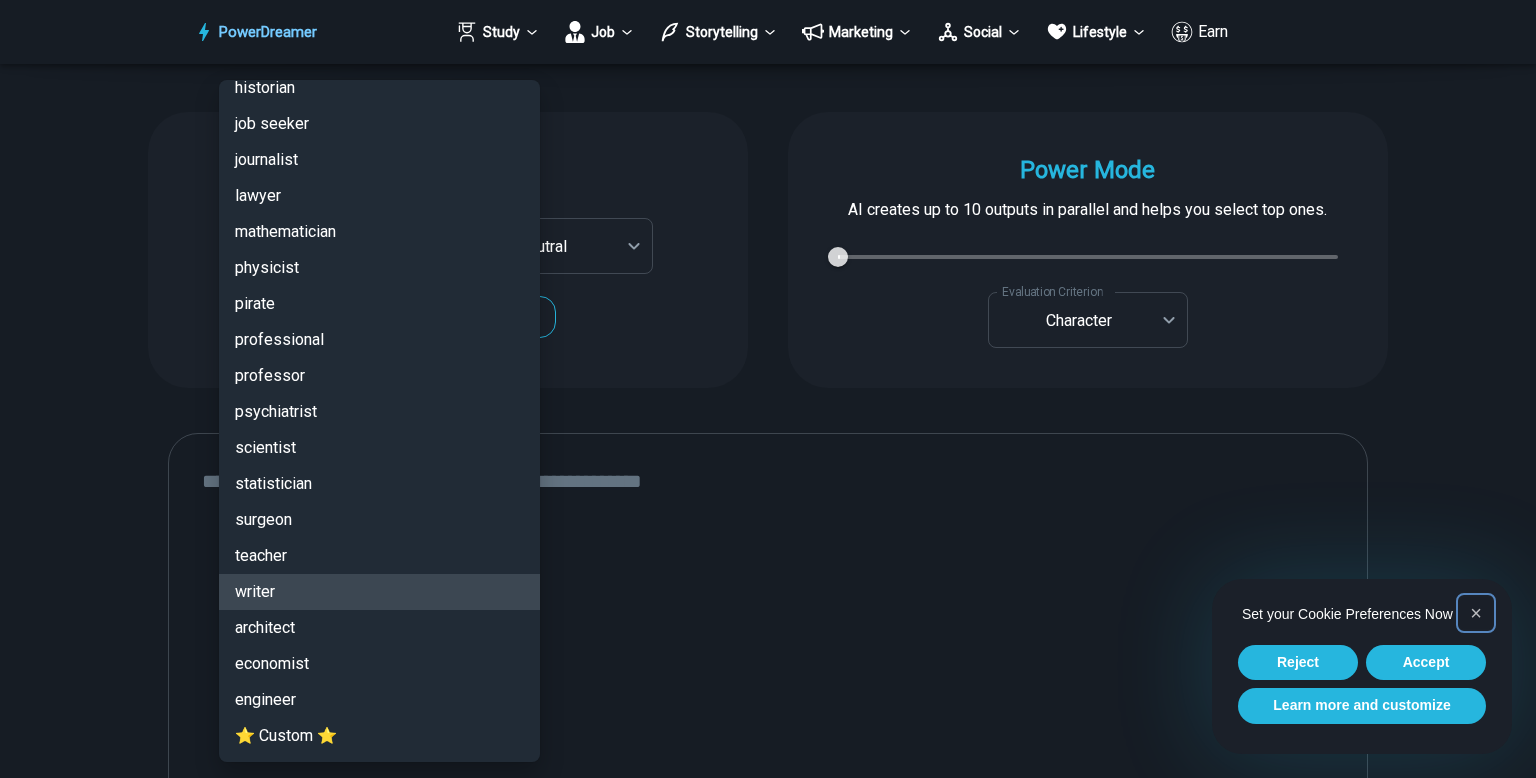 type 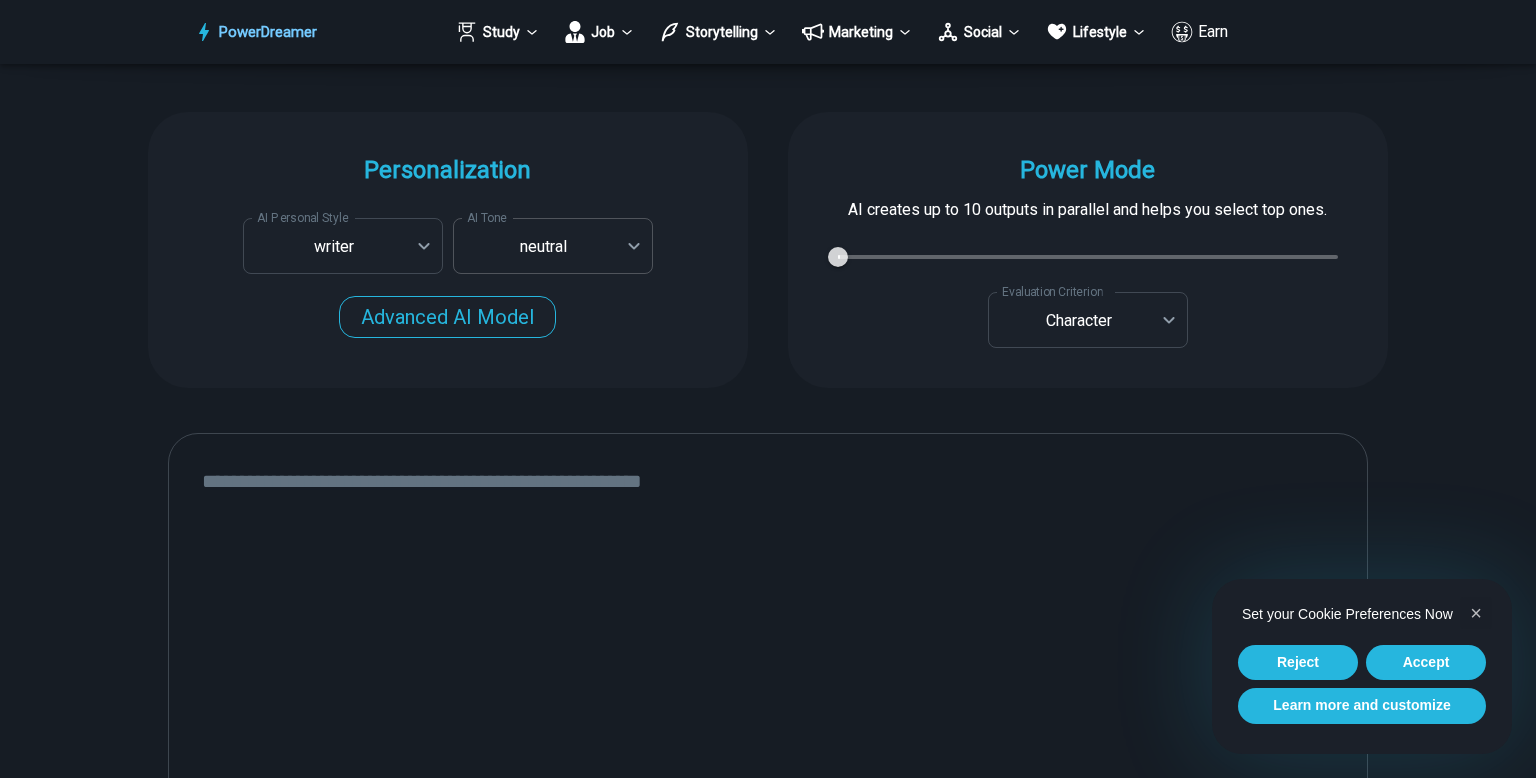 click on "PowerDreamer Study Job Storytelling Marketing Social Lifestyle Earn AI Story Generator Generate a story in your desired style START Faster with PowerDreamer 212,712  AI-Generated Outputs.  50,000+ Users. 60+ AI Tools. PowerDreamer saved me a ton of stress and even more time. Highly recommend. [PERSON_NAME] is a writer and producer with experience at Morning Rush, [US_STATE] PBS, Metro Weekly and The [US_STATE] Times I received a job offer [DATE] that your awesome website helped me get. Thank you! I will be singing your praises. [PERSON_NAME] signed up to PowerDreamer [DATE] and received his job offer [DATE] Absolutely love this program!! I'm usually hesitant to pay for anything without being able to try it for free first. However, I was desperate to get resume writing help and this program far exceeded my expectations! I have been telling anyone I know looking for a job to try it. [PERSON_NAME] [PERSON_NAME], Product Manager in E-Commerce [PERSON_NAME] [PERSON_NAME] Made the job hunting process so easy! Age" at bounding box center (768, 609) 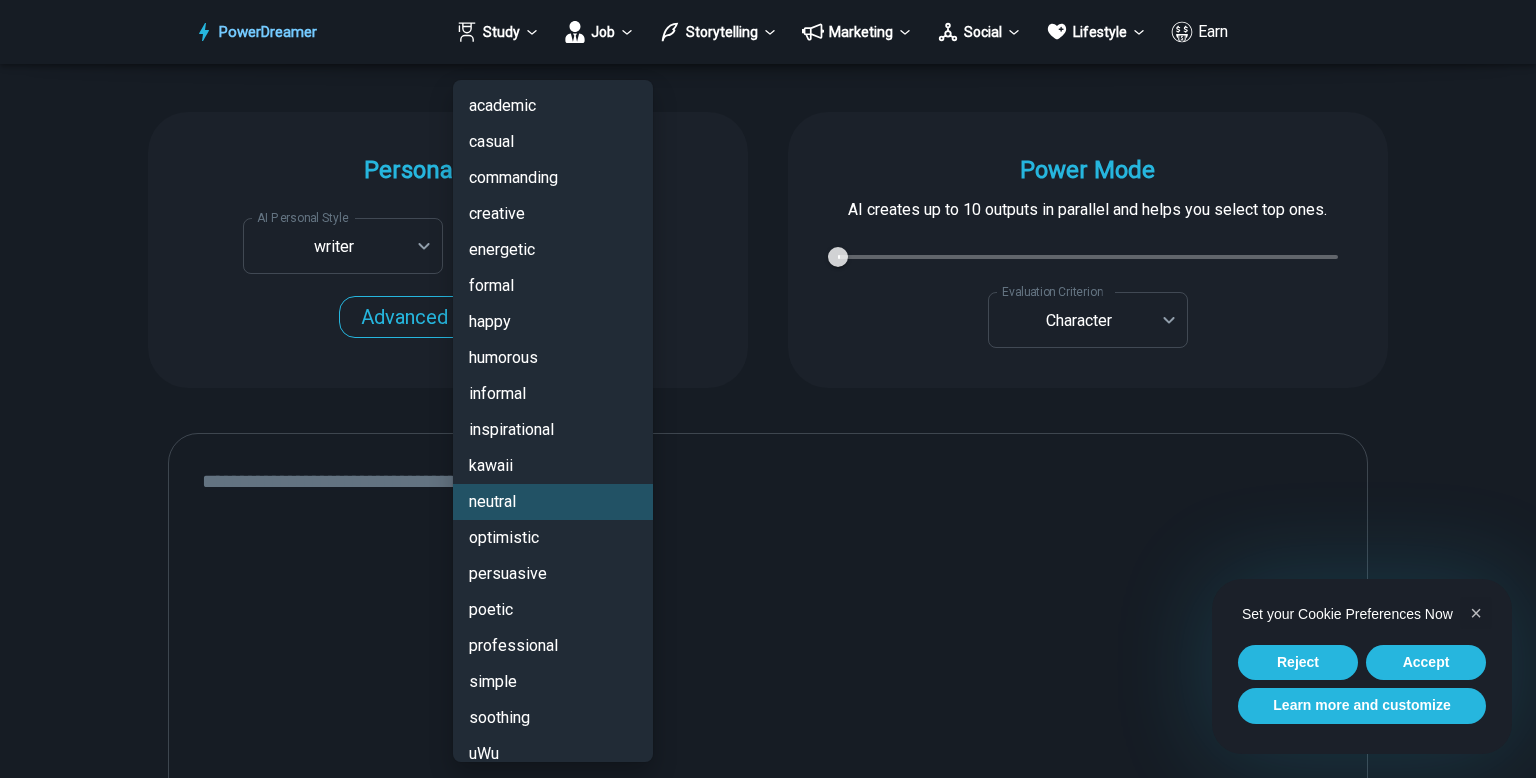 click on "creative" at bounding box center [553, 214] 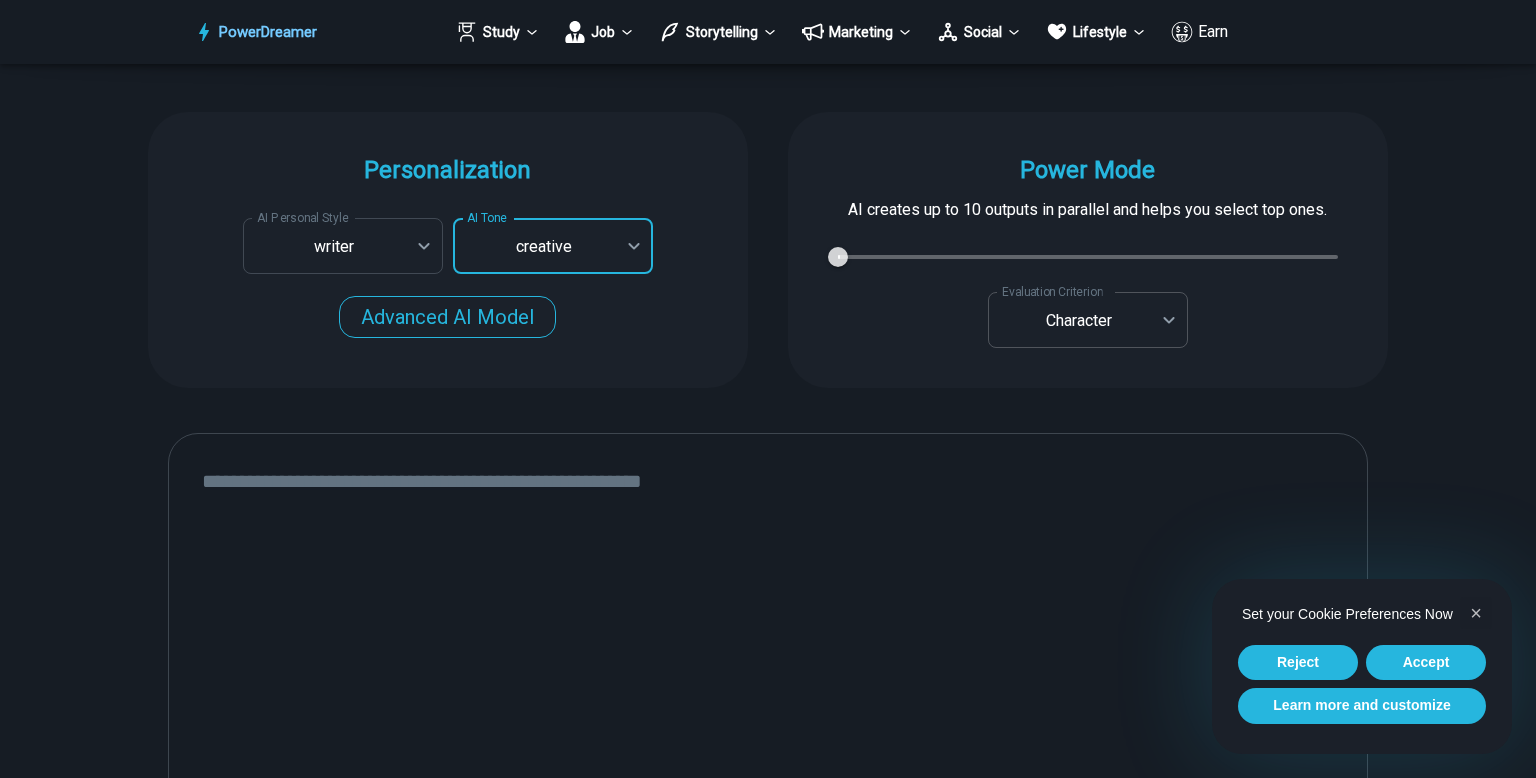 click on "PowerDreamer Study Job Storytelling Marketing Social Lifestyle Earn AI Story Generator Generate a story in your desired style START Faster with PowerDreamer 212,712  AI-Generated Outputs.  50,000+ Users. 60+ AI Tools. PowerDreamer saved me a ton of stress and even more time. Highly recommend. [PERSON_NAME] is a writer and producer with experience at Morning Rush, [US_STATE] PBS, Metro Weekly and The [US_STATE] Times I received a job offer [DATE] that your awesome website helped me get. Thank you! I will be singing your praises. [PERSON_NAME] signed up to PowerDreamer [DATE] and received his job offer [DATE] Absolutely love this program!! I'm usually hesitant to pay for anything without being able to try it for free first. However, I was desperate to get resume writing help and this program far exceeded my expectations! I have been telling anyone I know looking for a job to try it. [PERSON_NAME] [PERSON_NAME], Product Manager in E-Commerce [PERSON_NAME] [PERSON_NAME] Made the job hunting process so easy! Age" at bounding box center [768, 609] 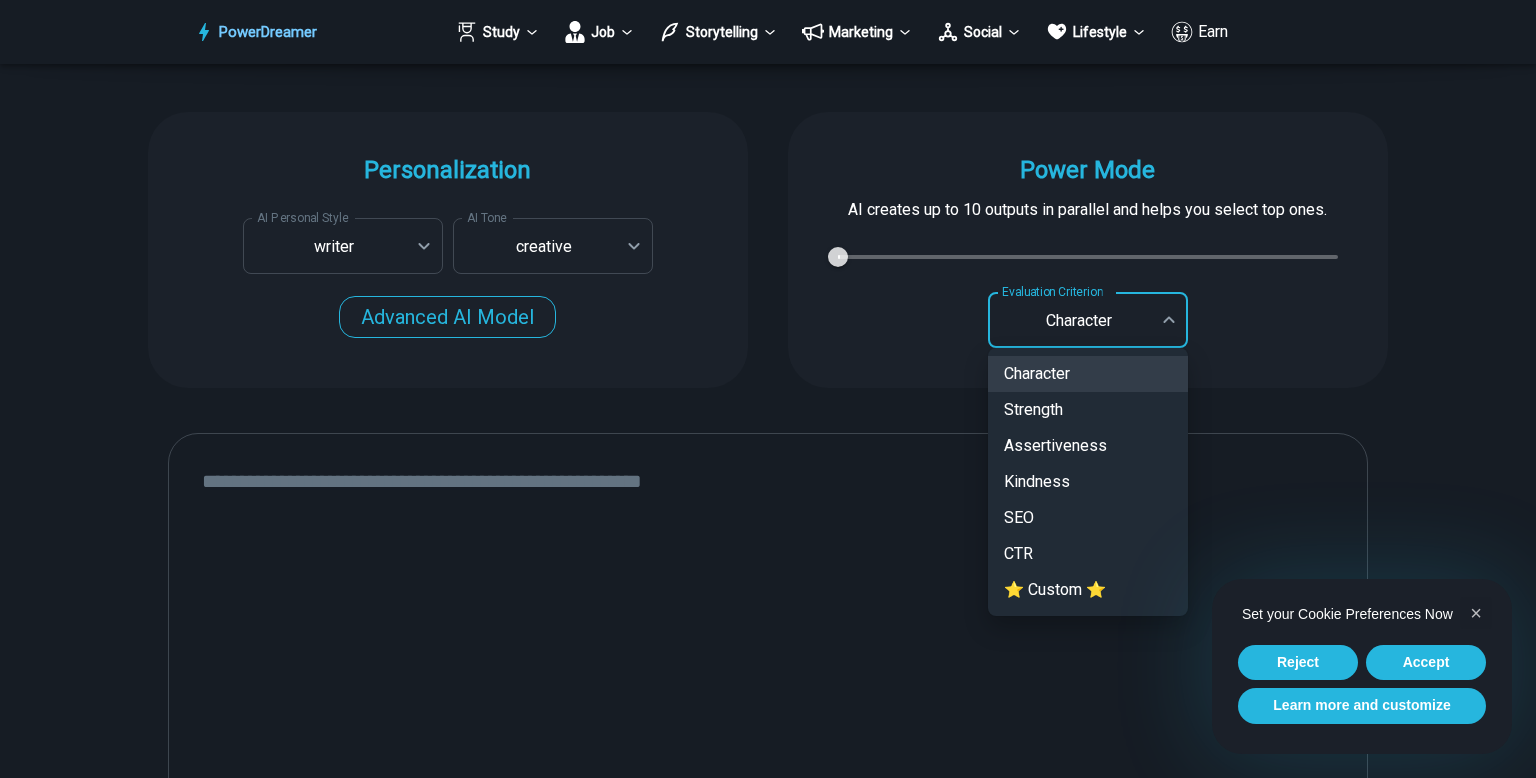 click at bounding box center (768, 389) 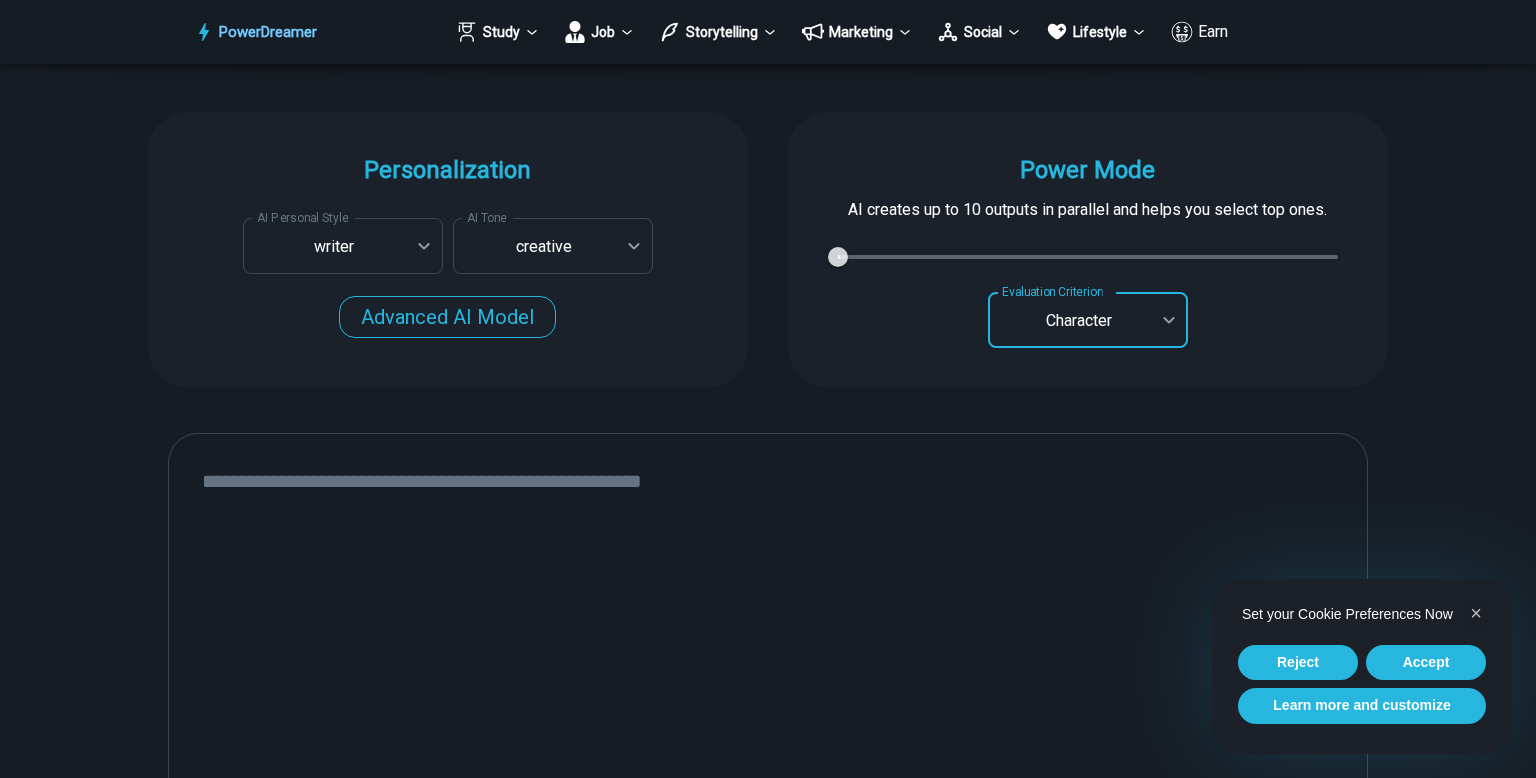 click at bounding box center (768, 700) 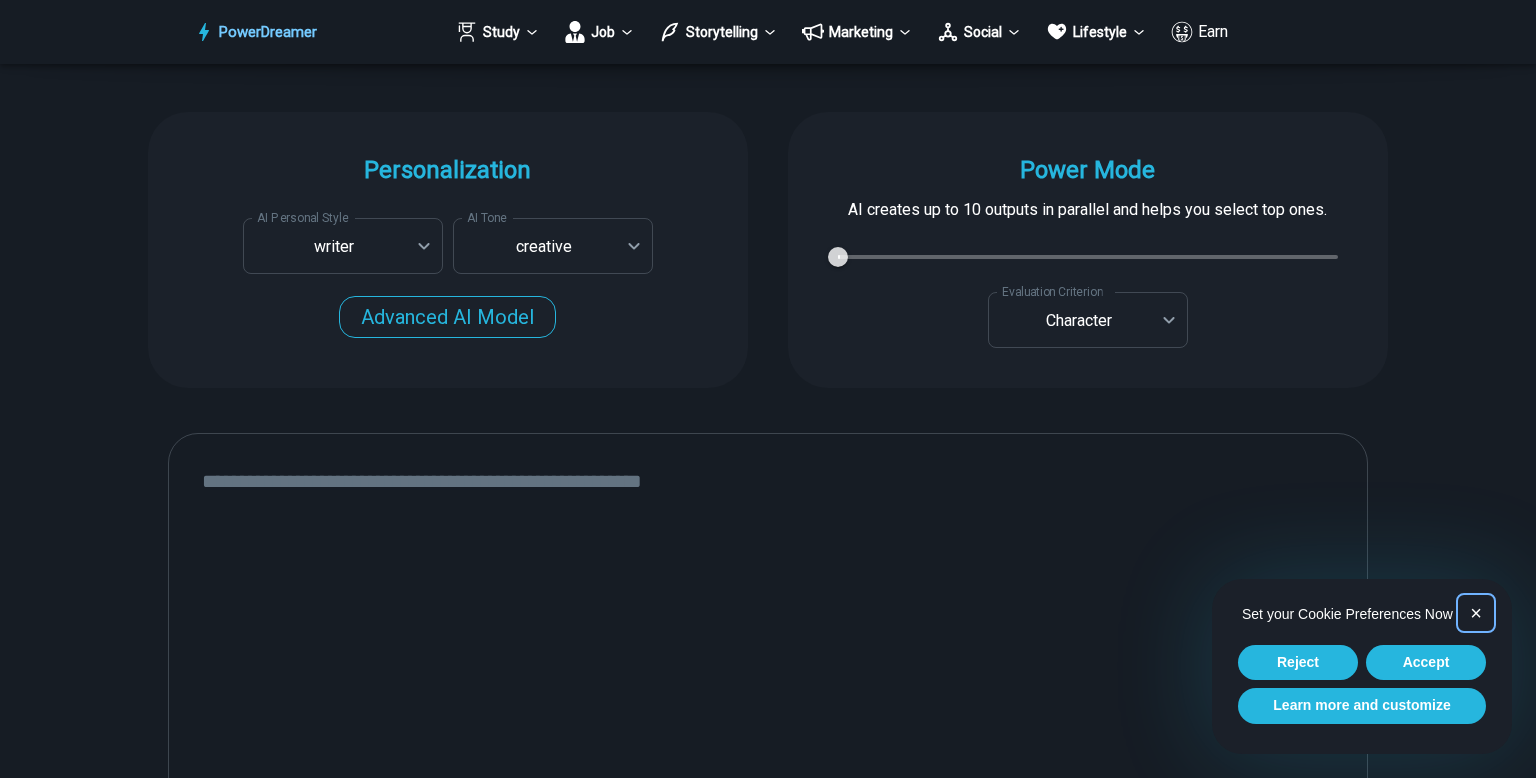 click on "×" at bounding box center (1476, 613) 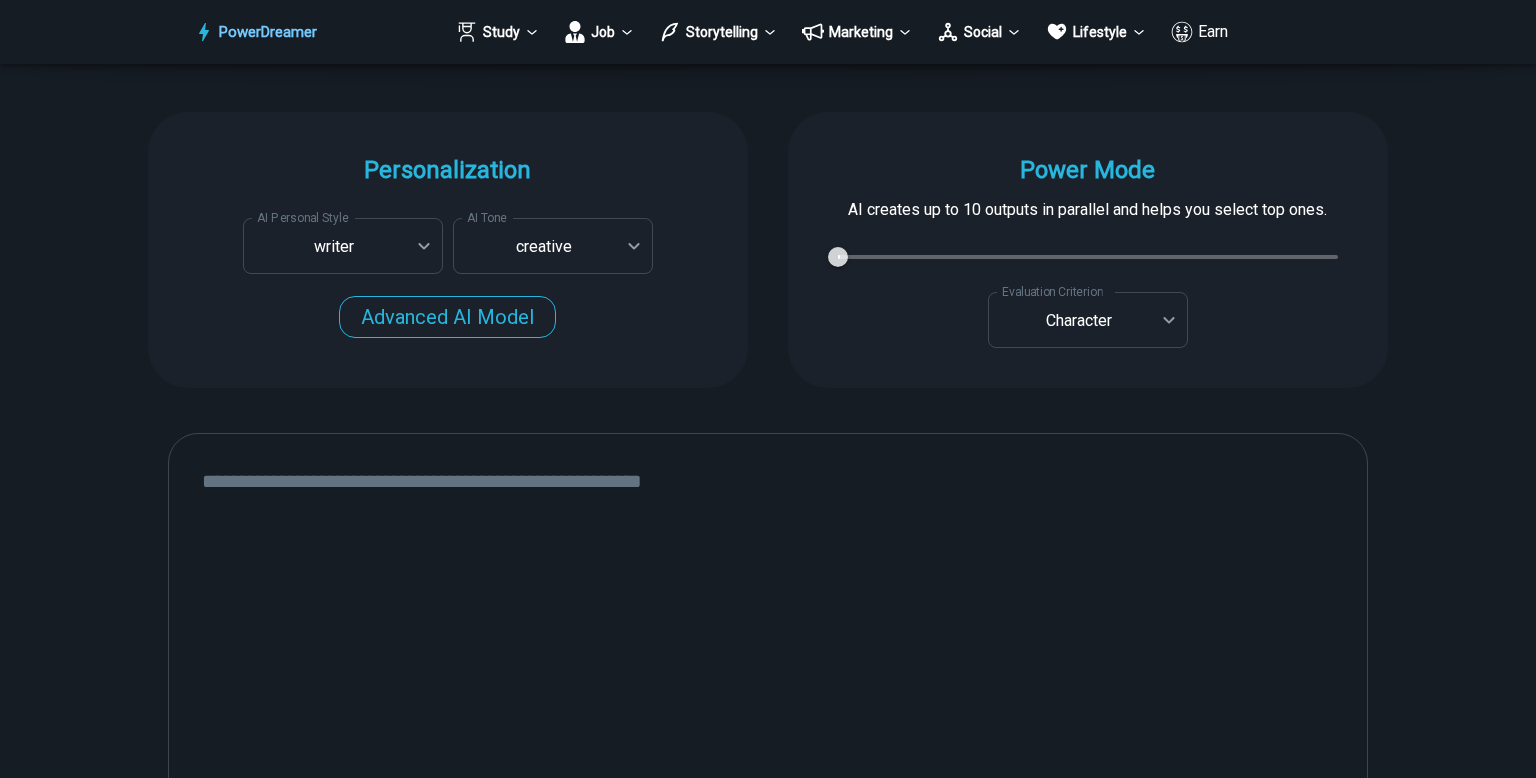 click at bounding box center (768, 700) 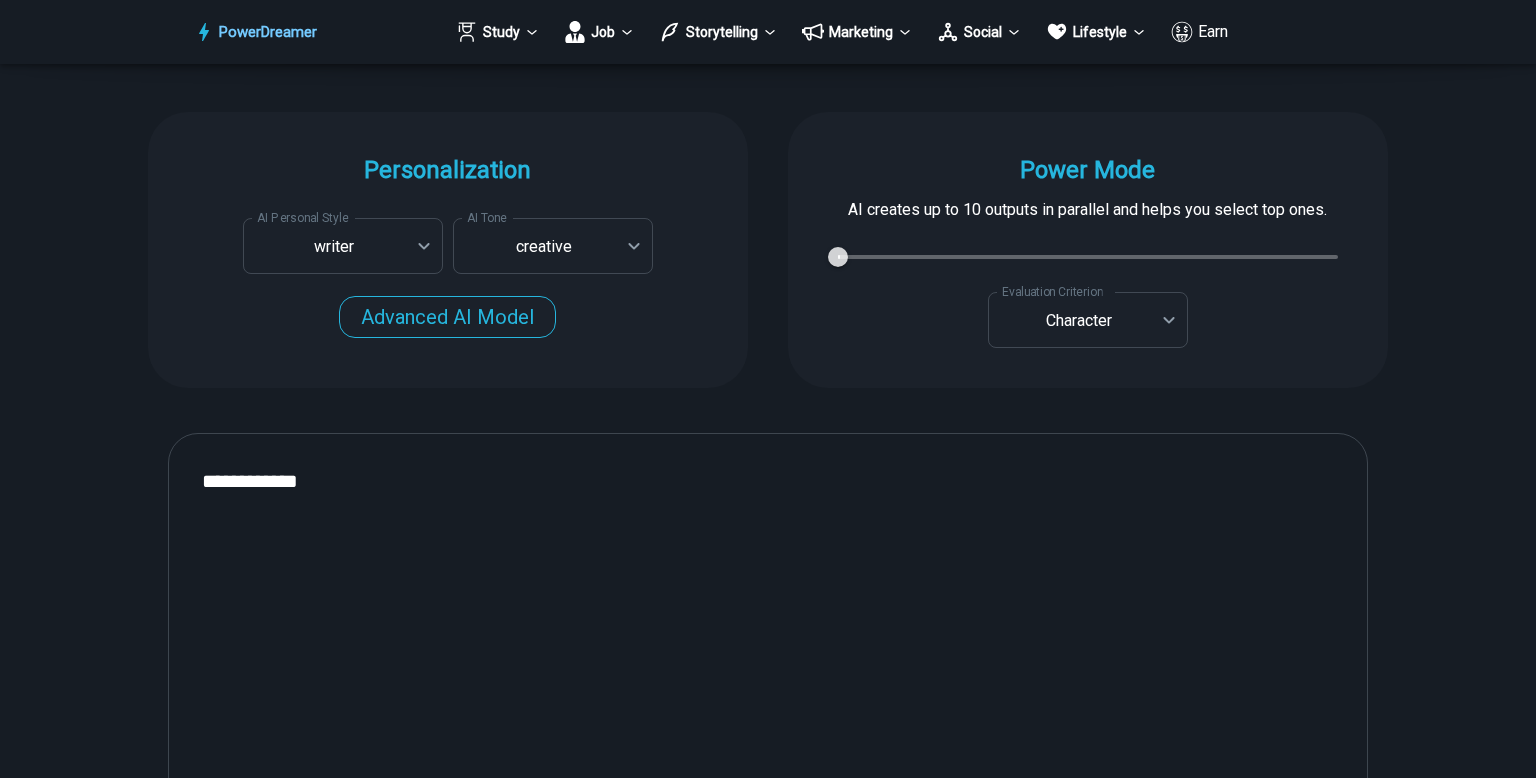 click on "**********" at bounding box center [768, 700] 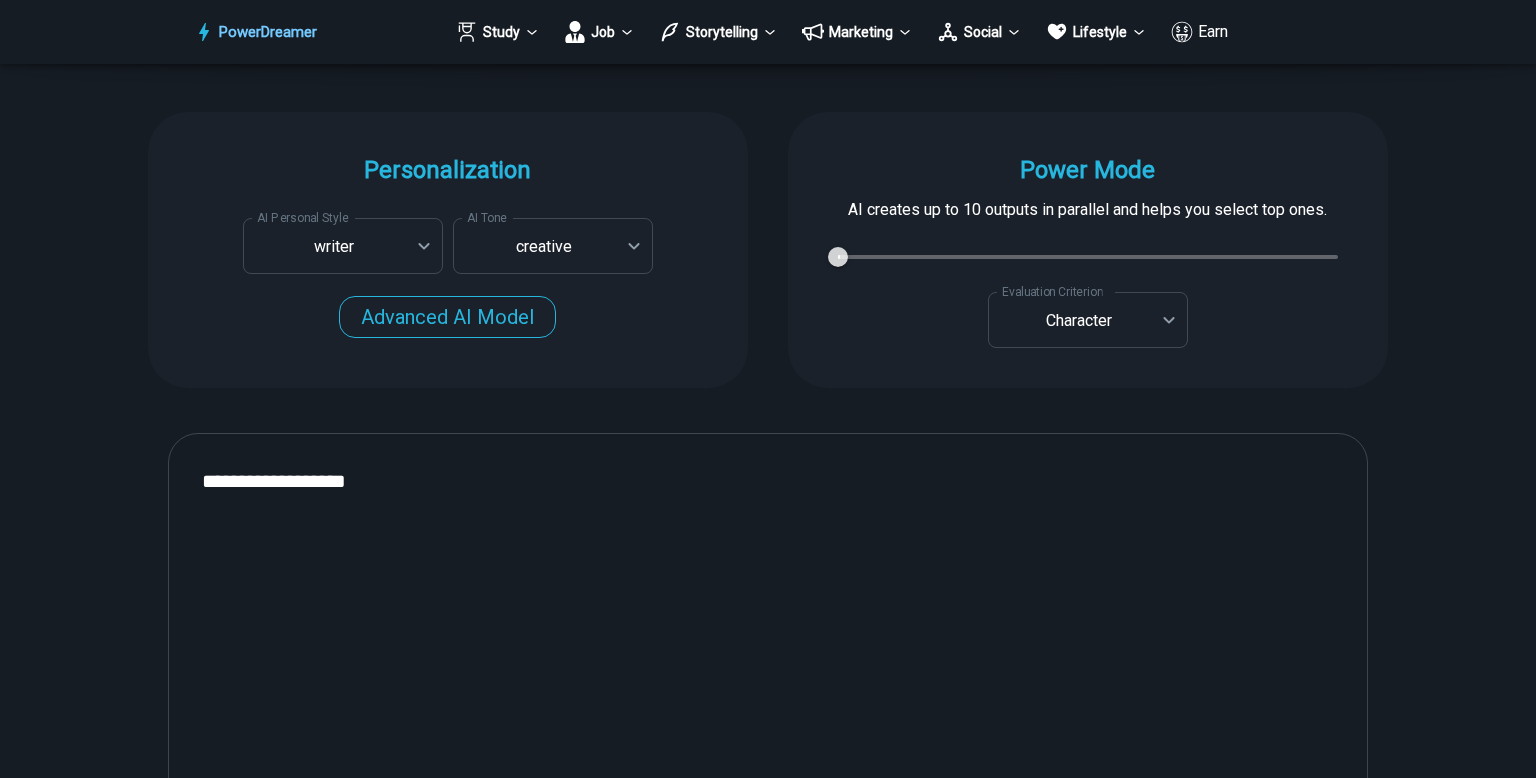click on "**********" at bounding box center (768, 700) 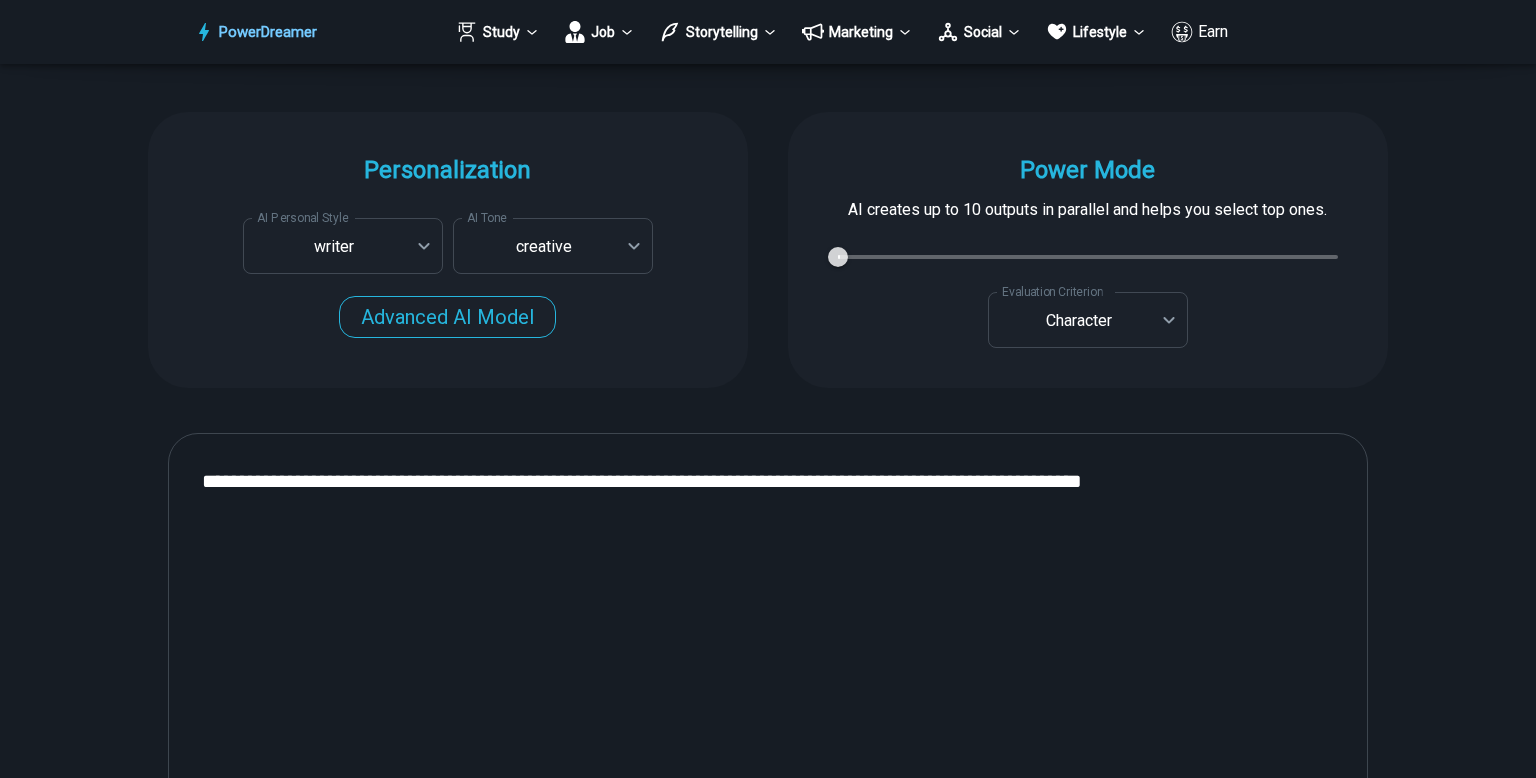 type on "**********" 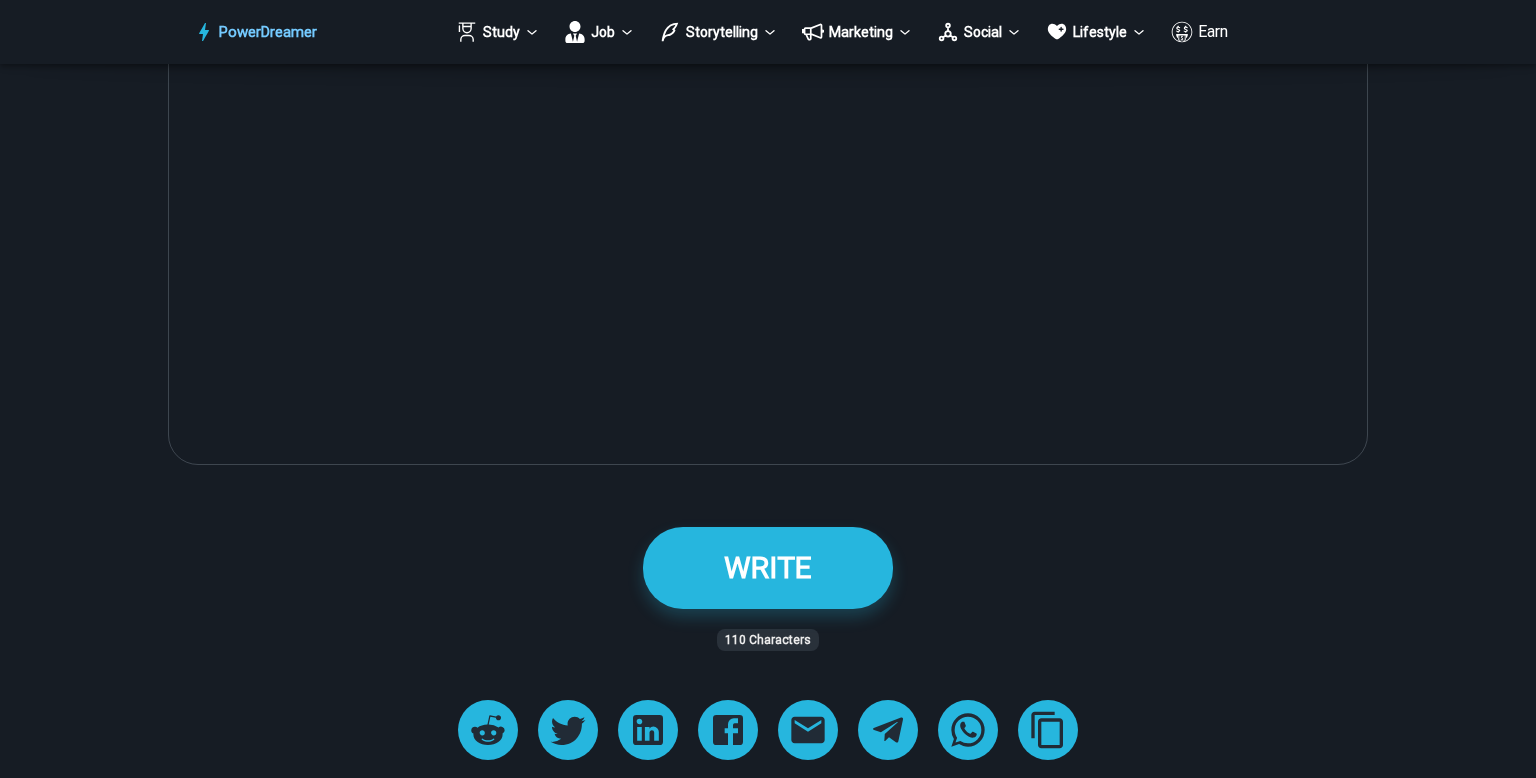 scroll, scrollTop: 2368, scrollLeft: 0, axis: vertical 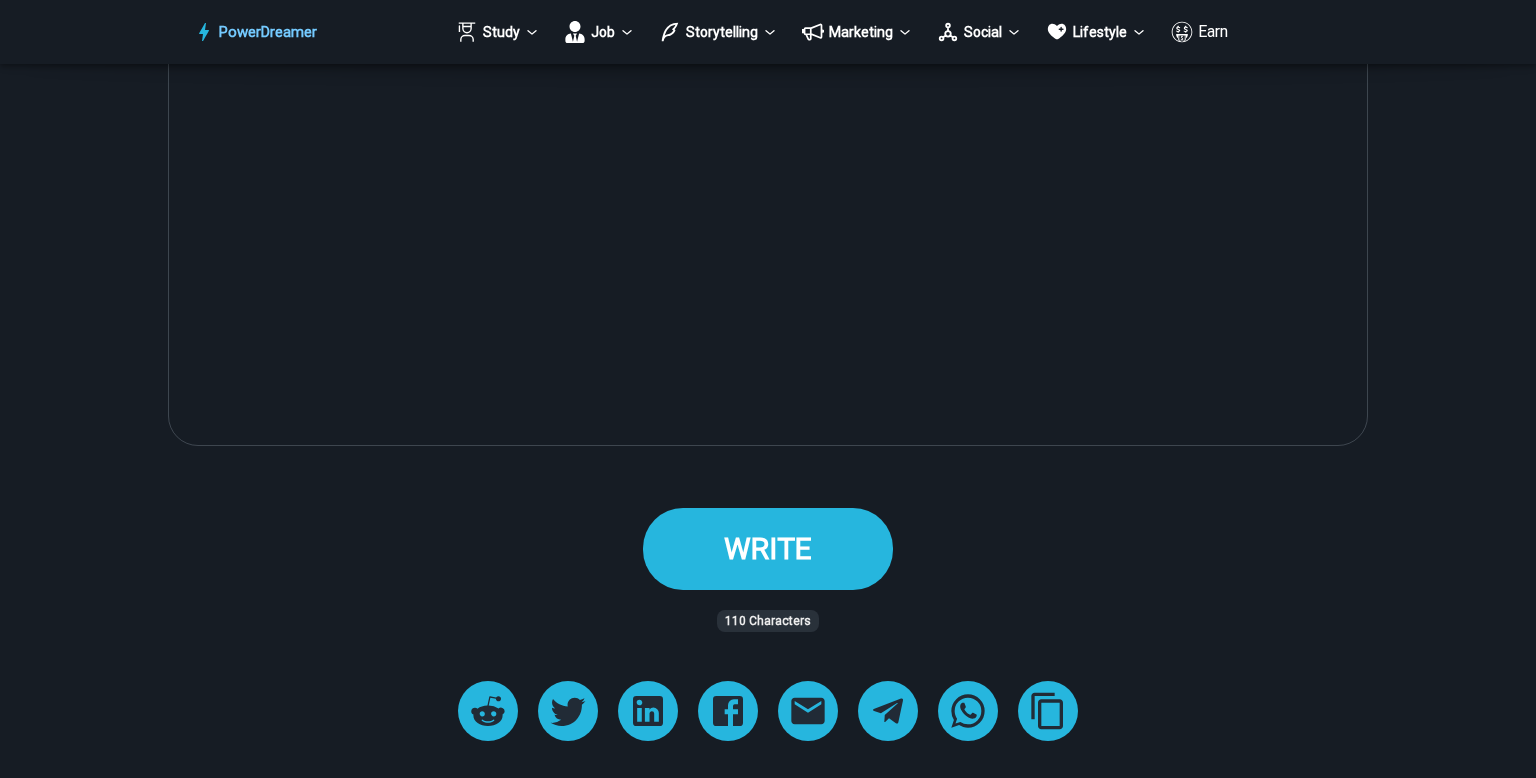 click on "WRITE" at bounding box center (768, 548) 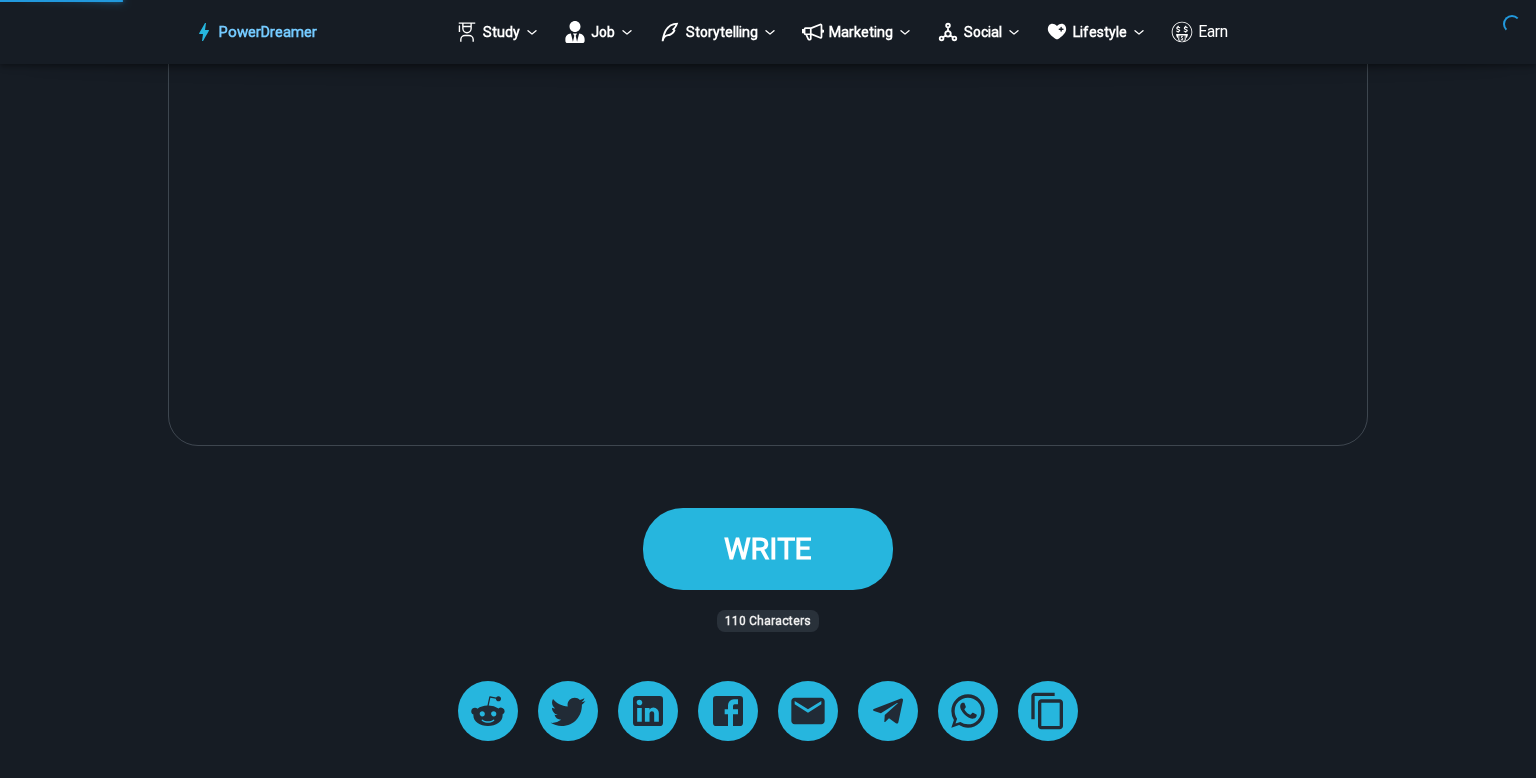 scroll, scrollTop: 0, scrollLeft: 0, axis: both 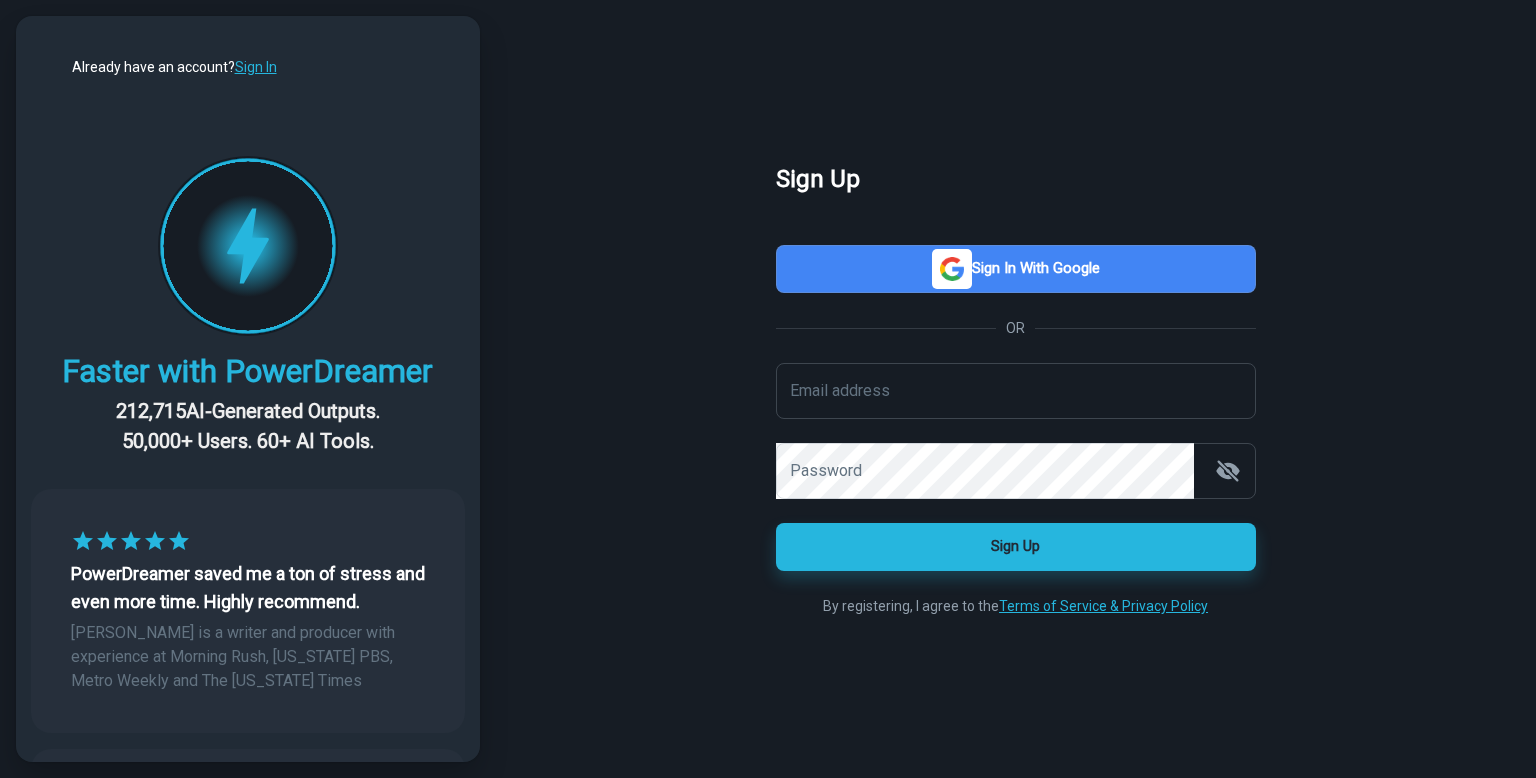 click on "Sign in with Google" at bounding box center (1016, 269) 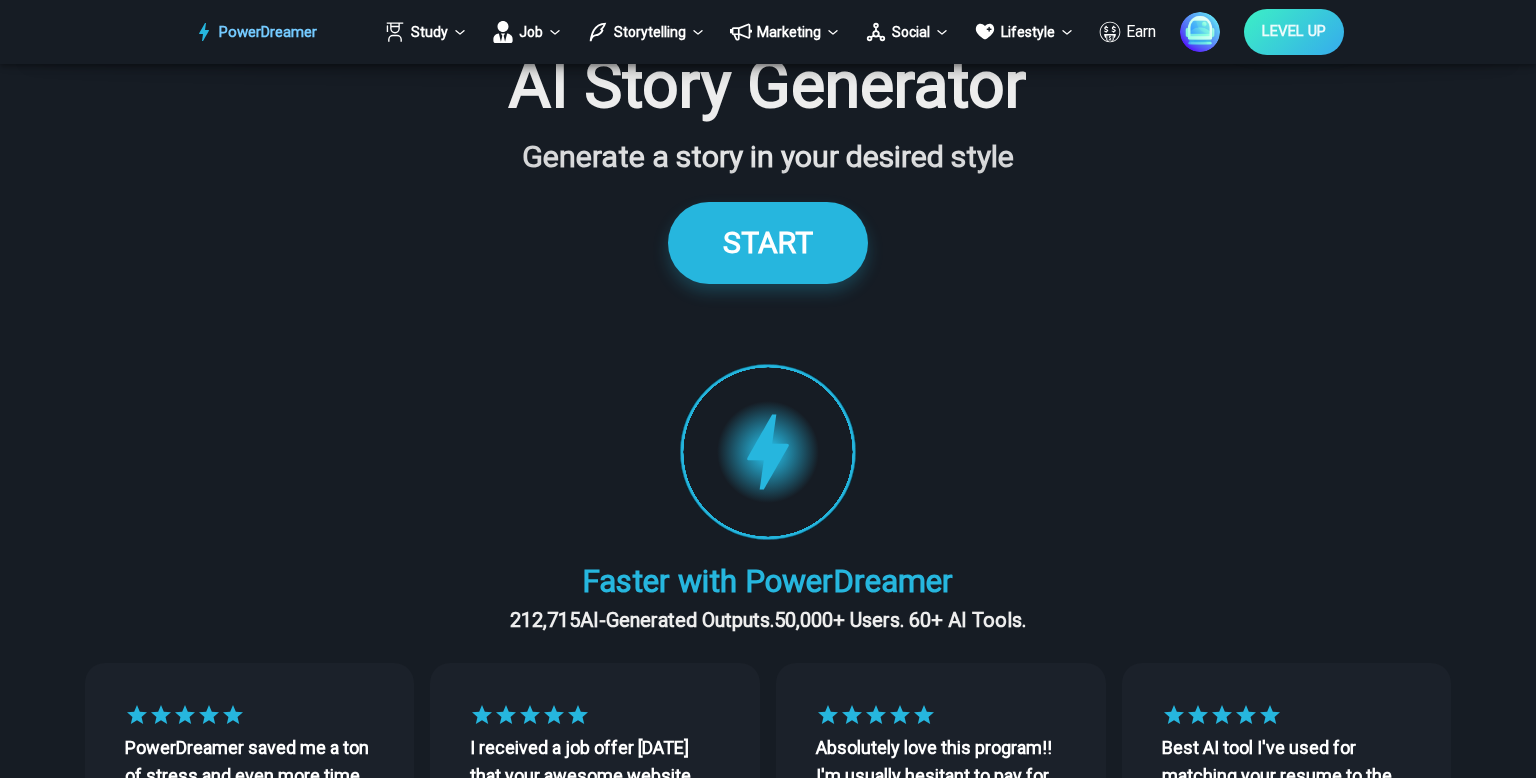 scroll, scrollTop: 80, scrollLeft: 0, axis: vertical 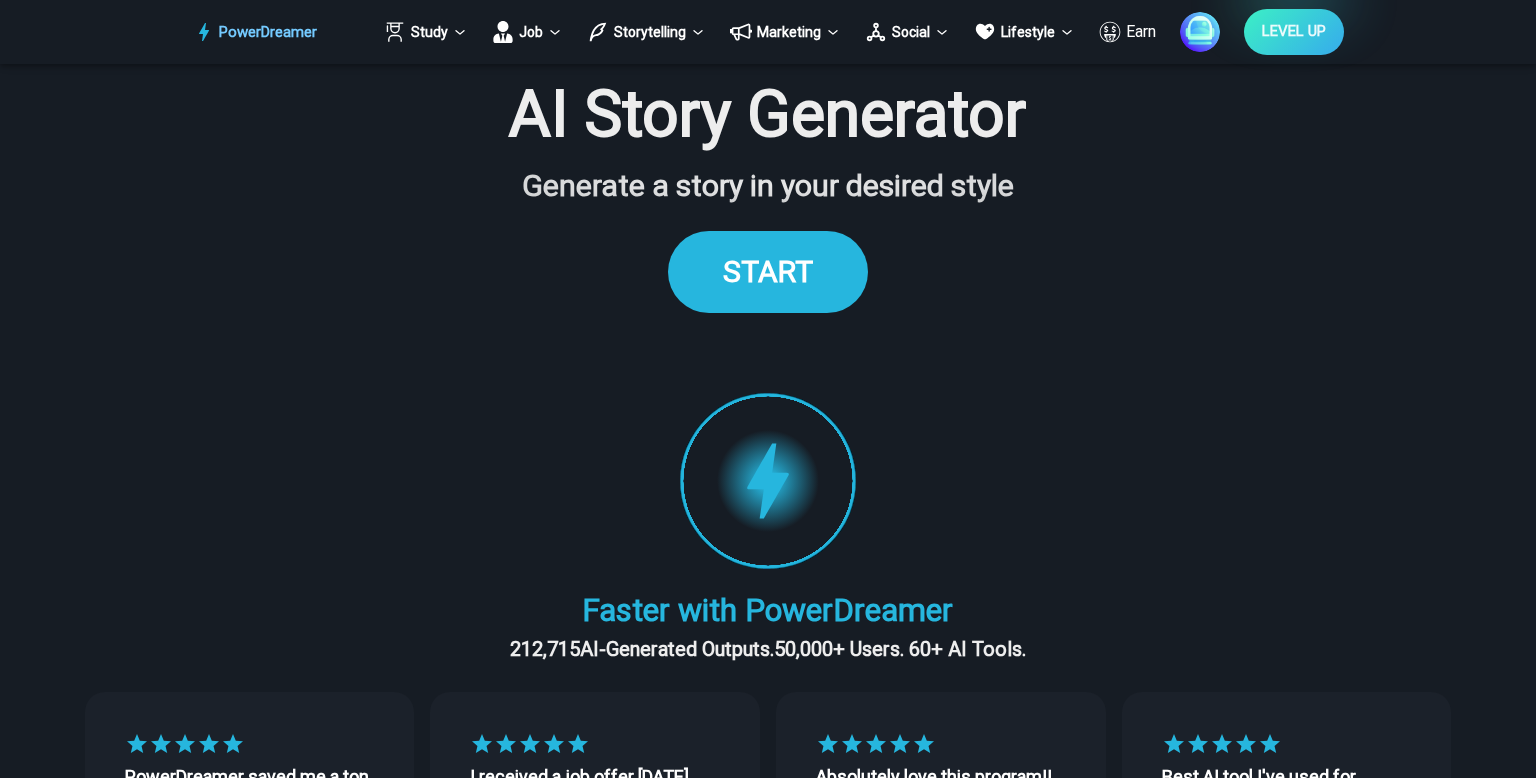 click on "START" at bounding box center [768, 271] 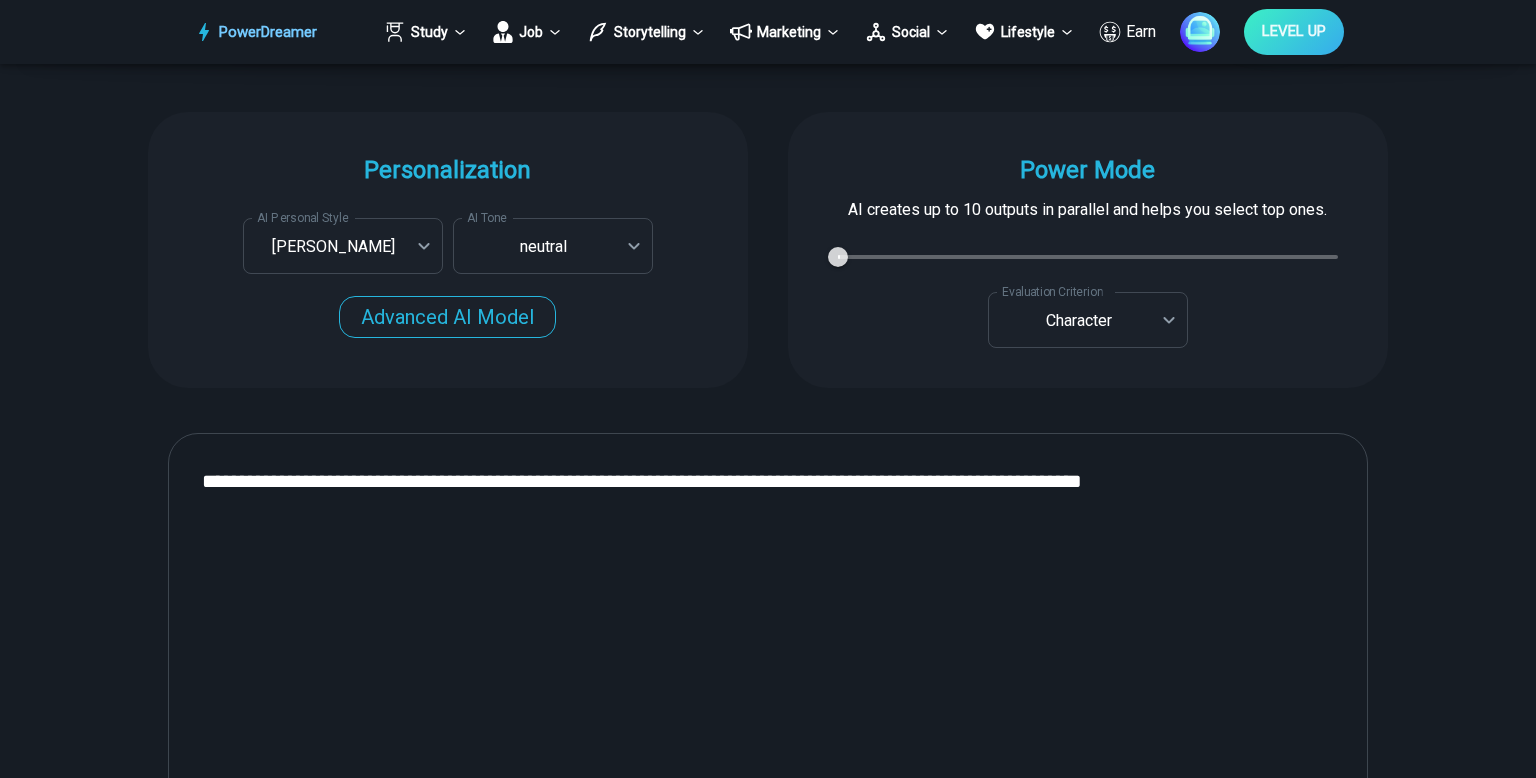 click on "**********" at bounding box center (768, 645) 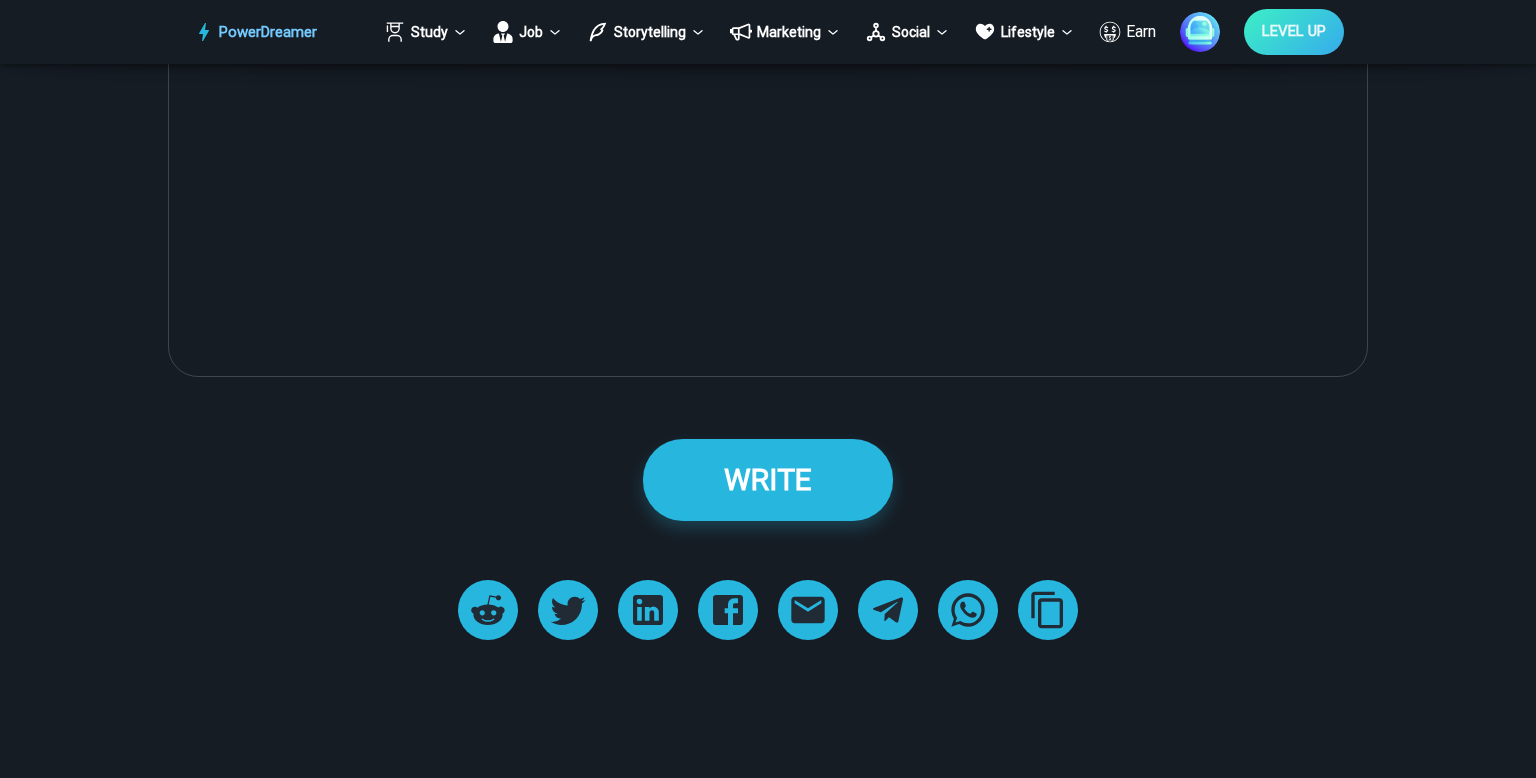scroll, scrollTop: 2448, scrollLeft: 0, axis: vertical 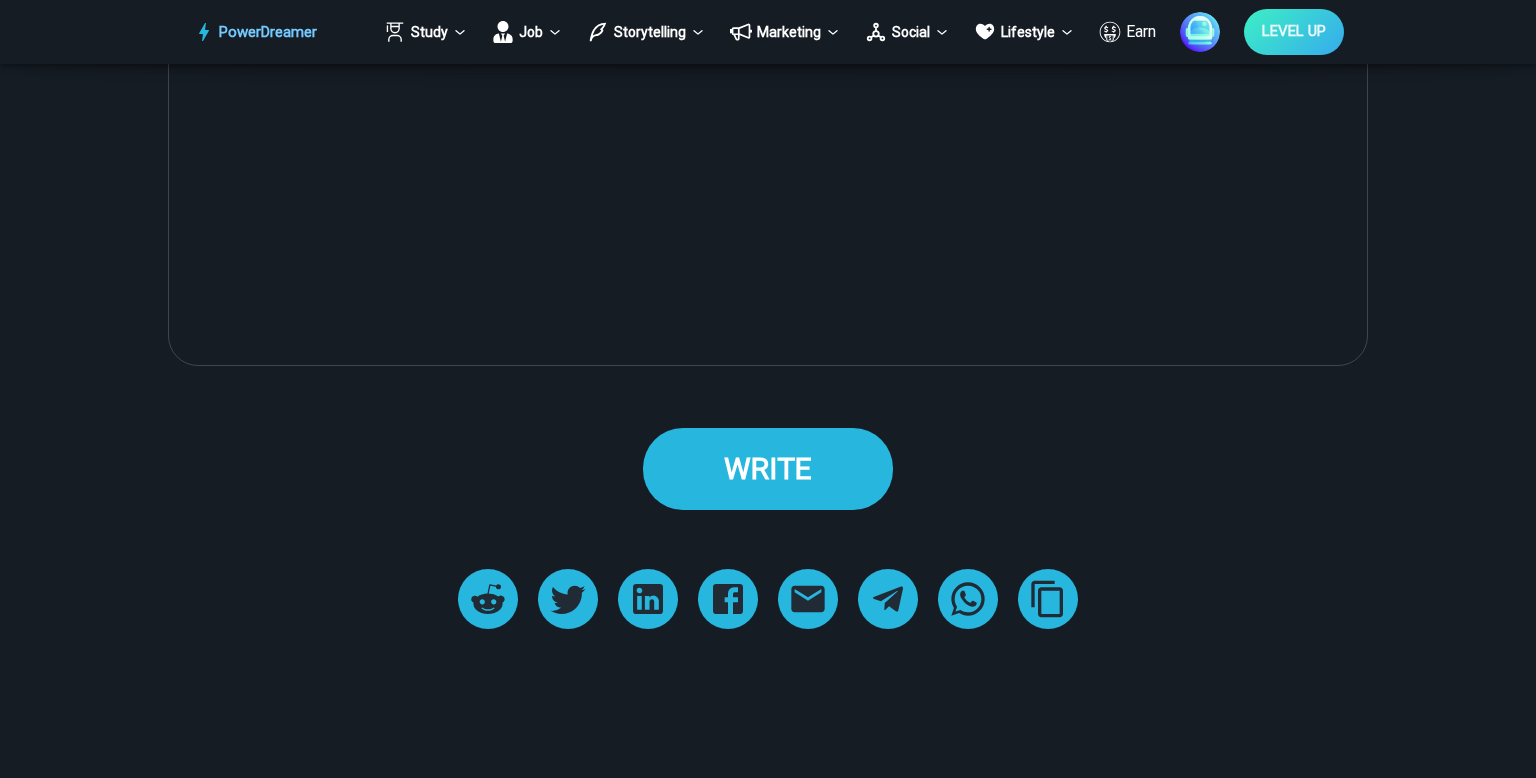 click on "WRITE" at bounding box center [768, 468] 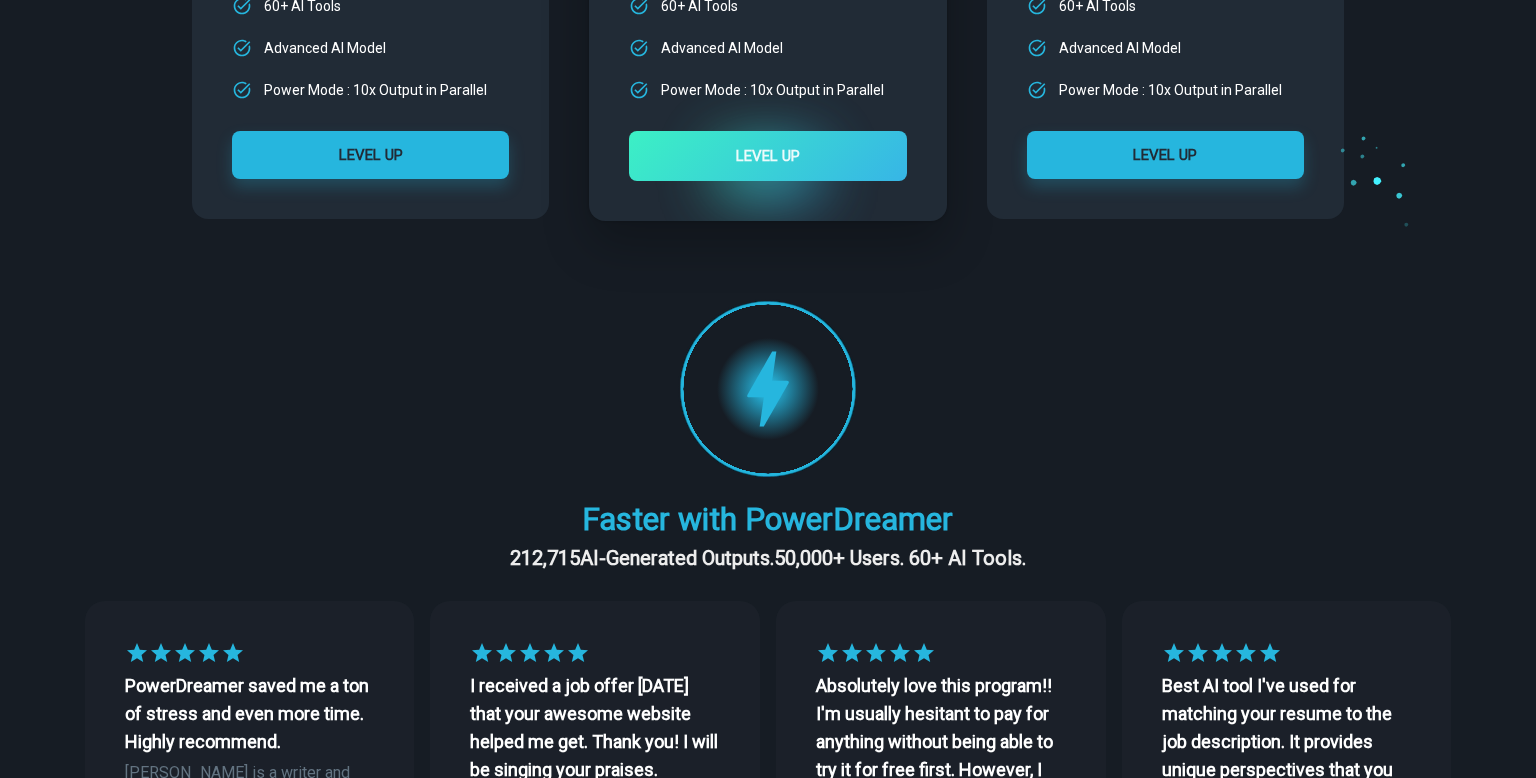 scroll, scrollTop: 480, scrollLeft: 0, axis: vertical 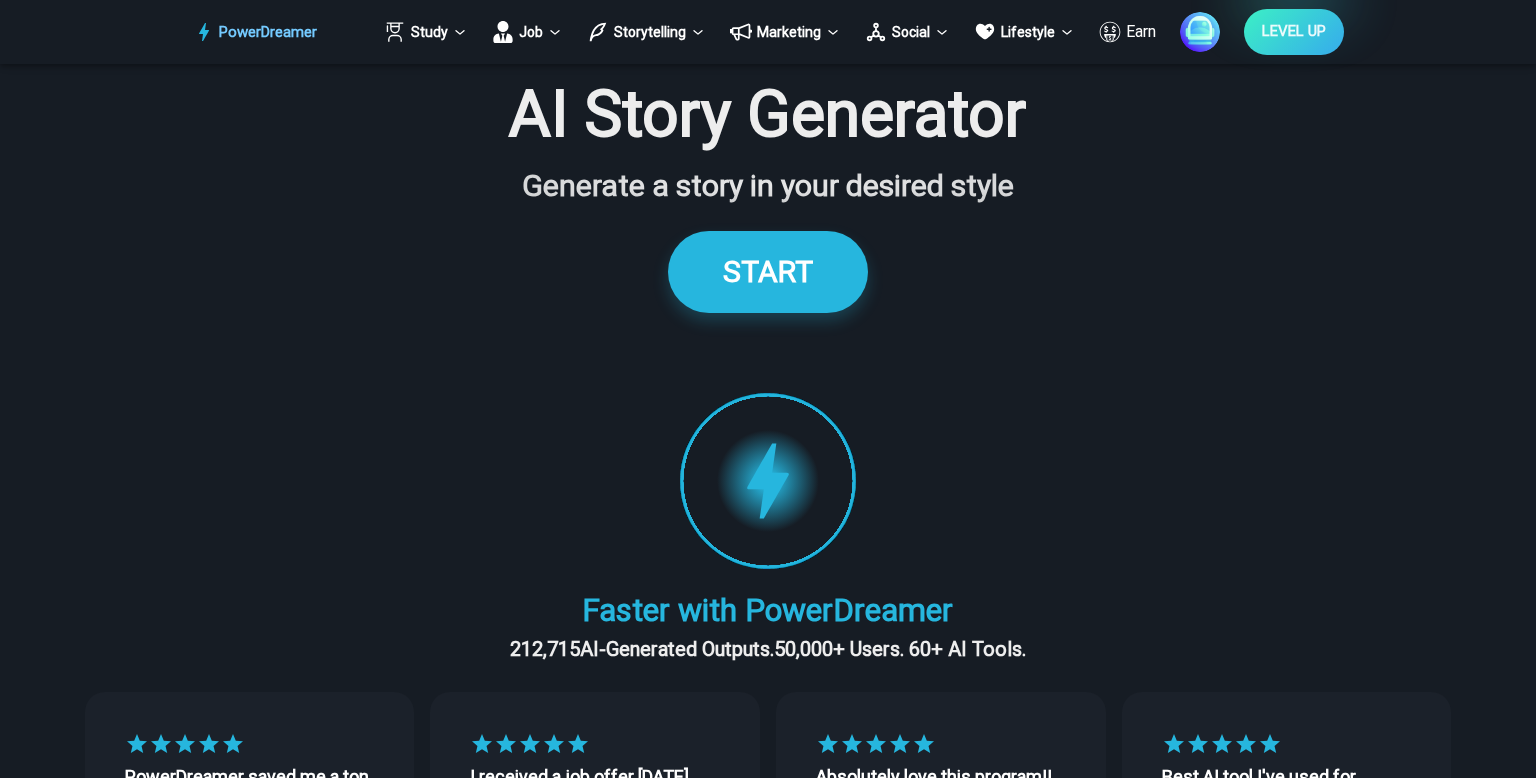 click at bounding box center (1200, 32) 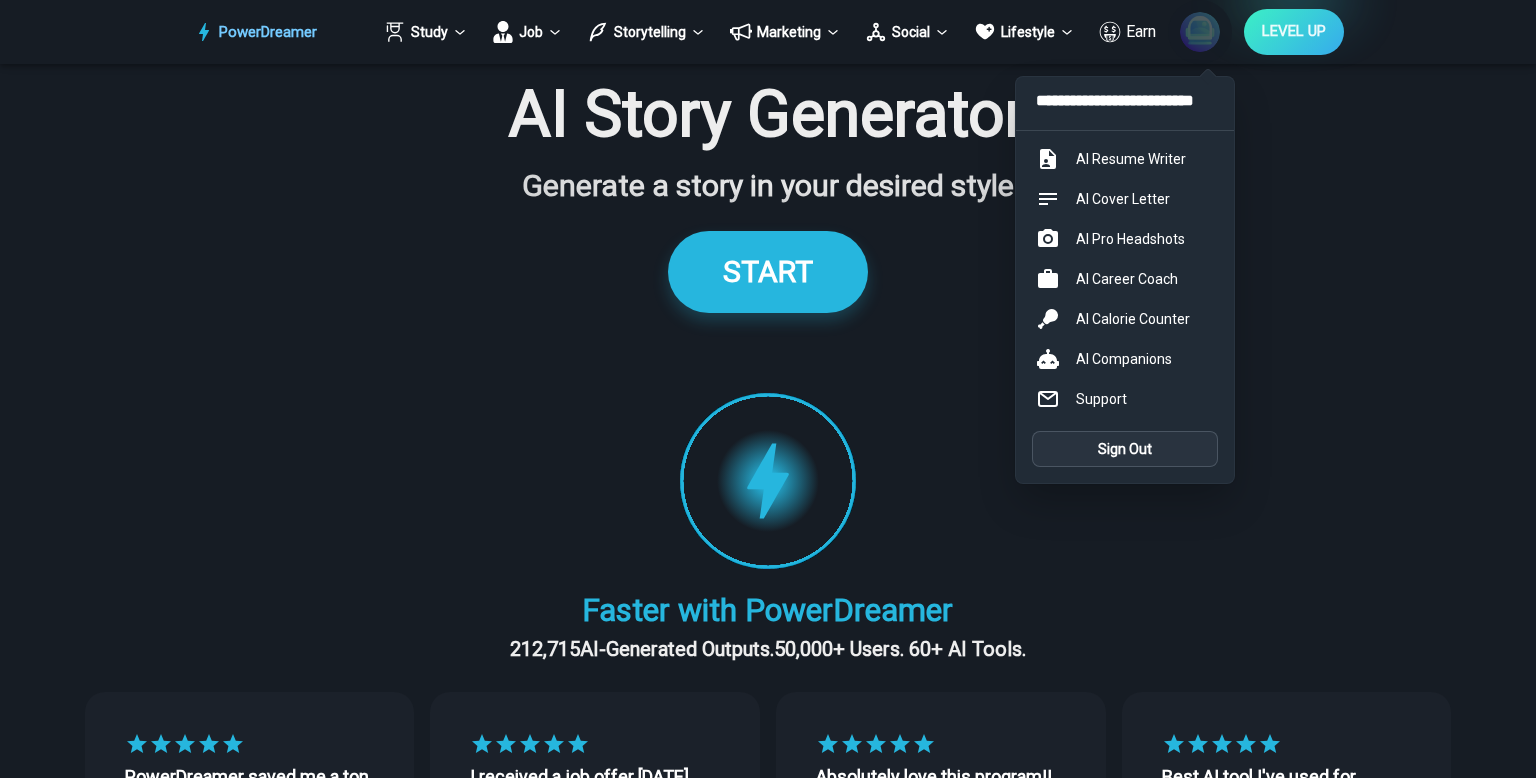 click on "Sign Out" at bounding box center (1125, 449) 